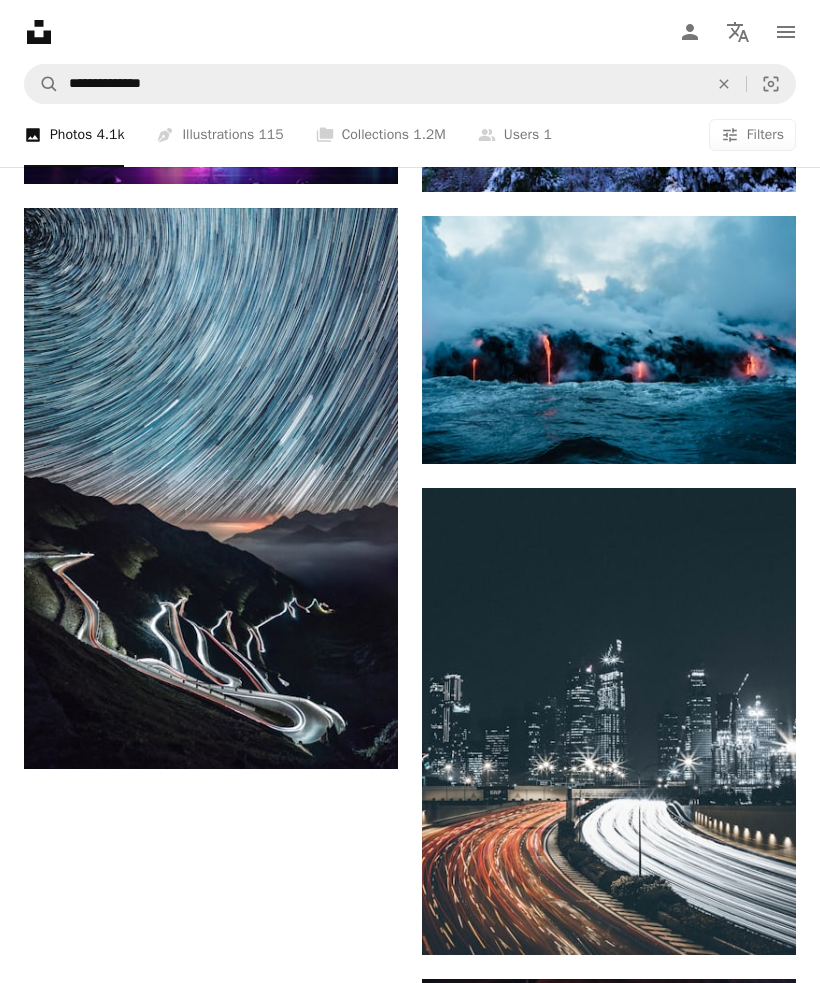 scroll, scrollTop: 2971, scrollLeft: 0, axis: vertical 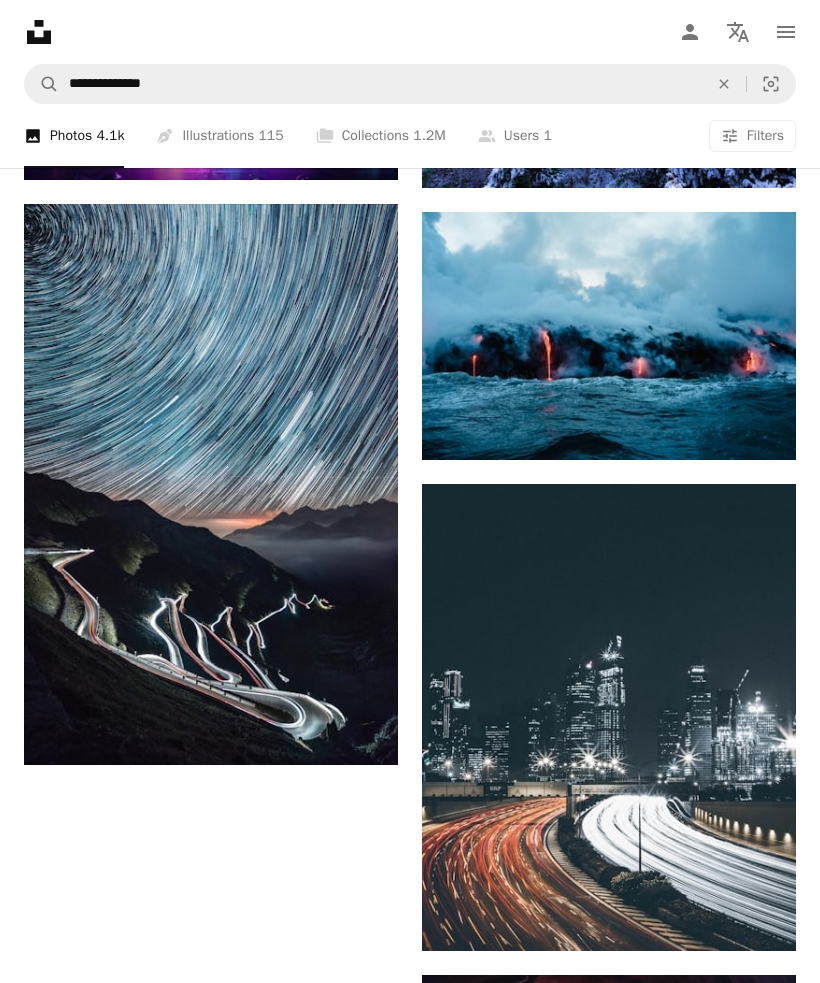 click on "Arrow pointing down" 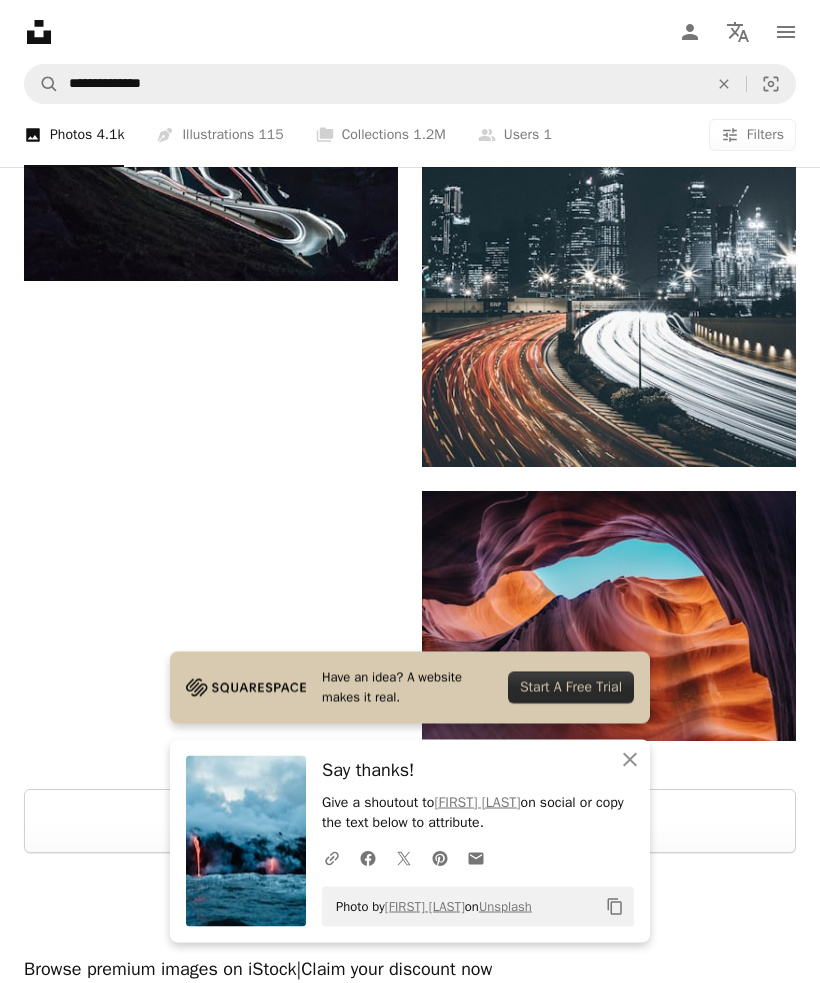 scroll, scrollTop: 3459, scrollLeft: 0, axis: vertical 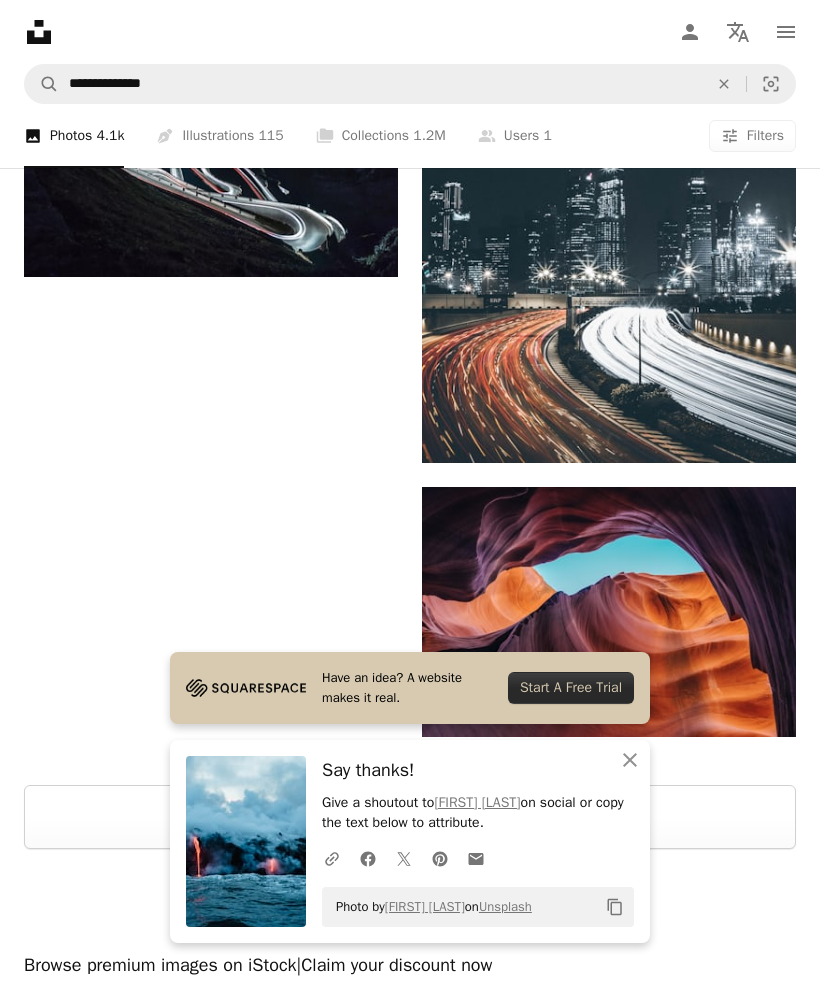 click on "Arrow pointing down" at bounding box center [756, 427] 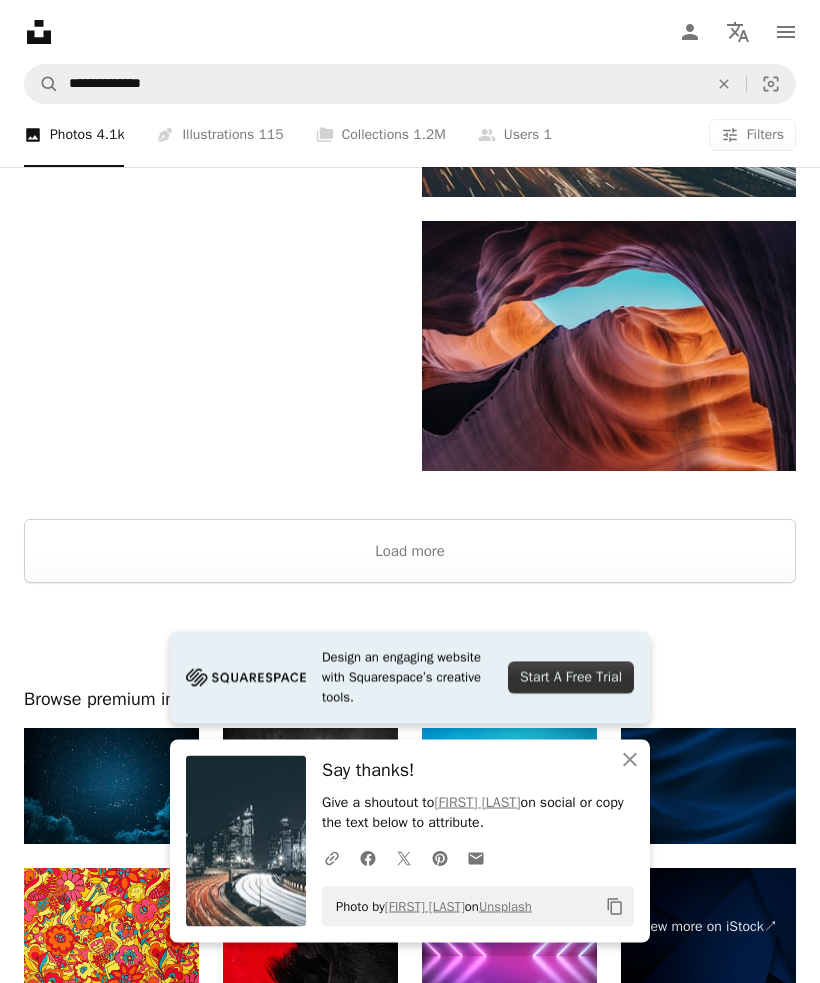 scroll, scrollTop: 3724, scrollLeft: 0, axis: vertical 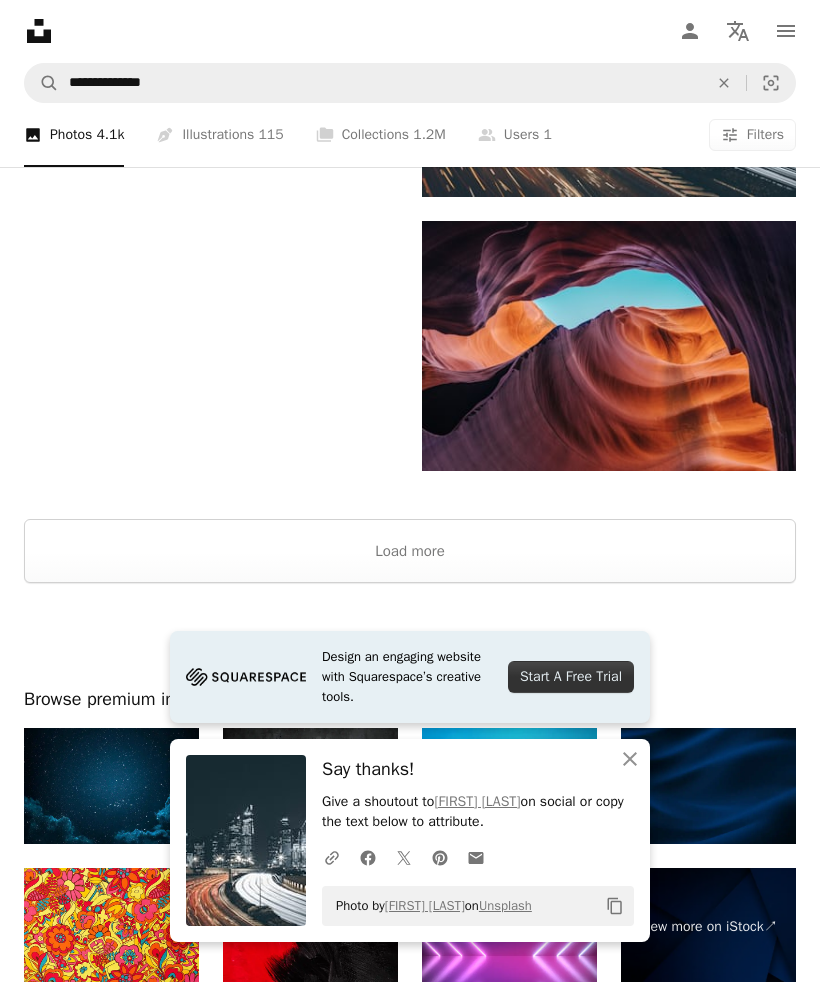 click on "Load more" at bounding box center (410, 552) 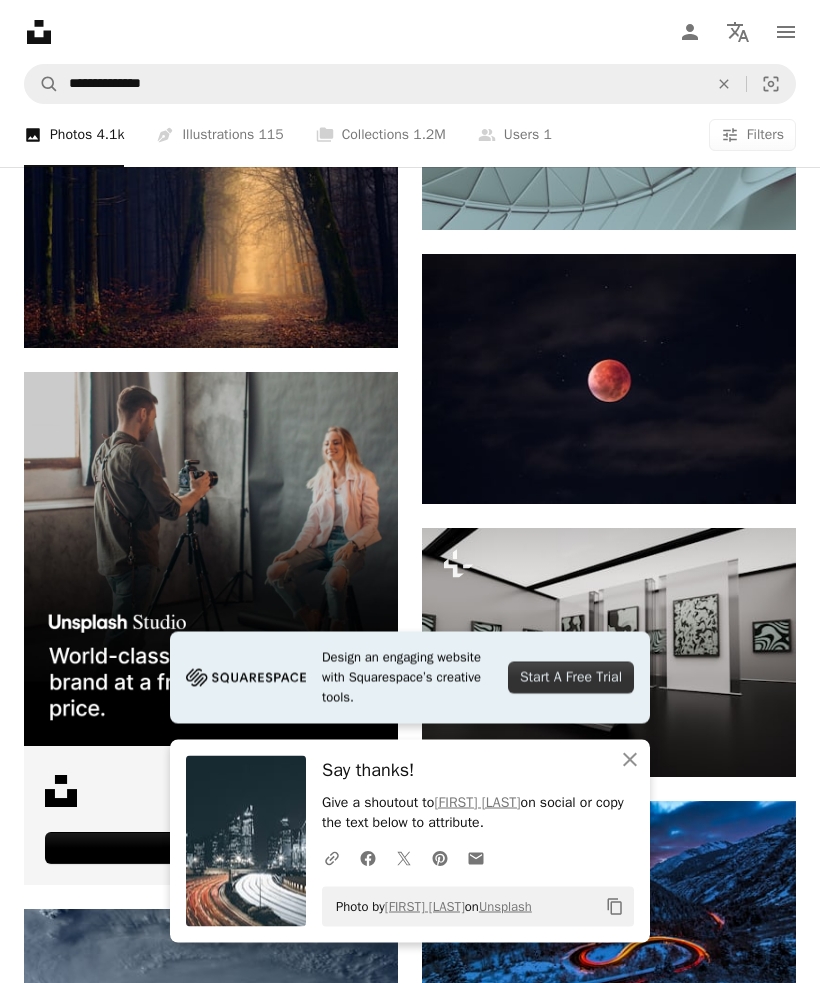 scroll, scrollTop: 4200, scrollLeft: 0, axis: vertical 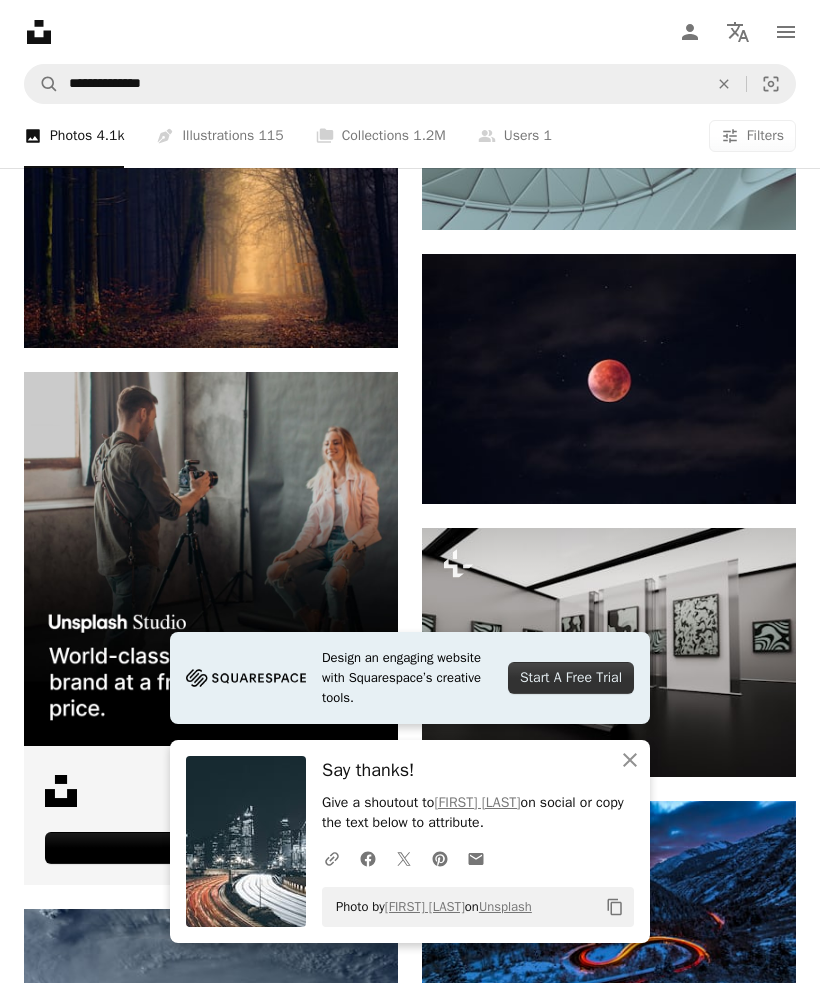 click 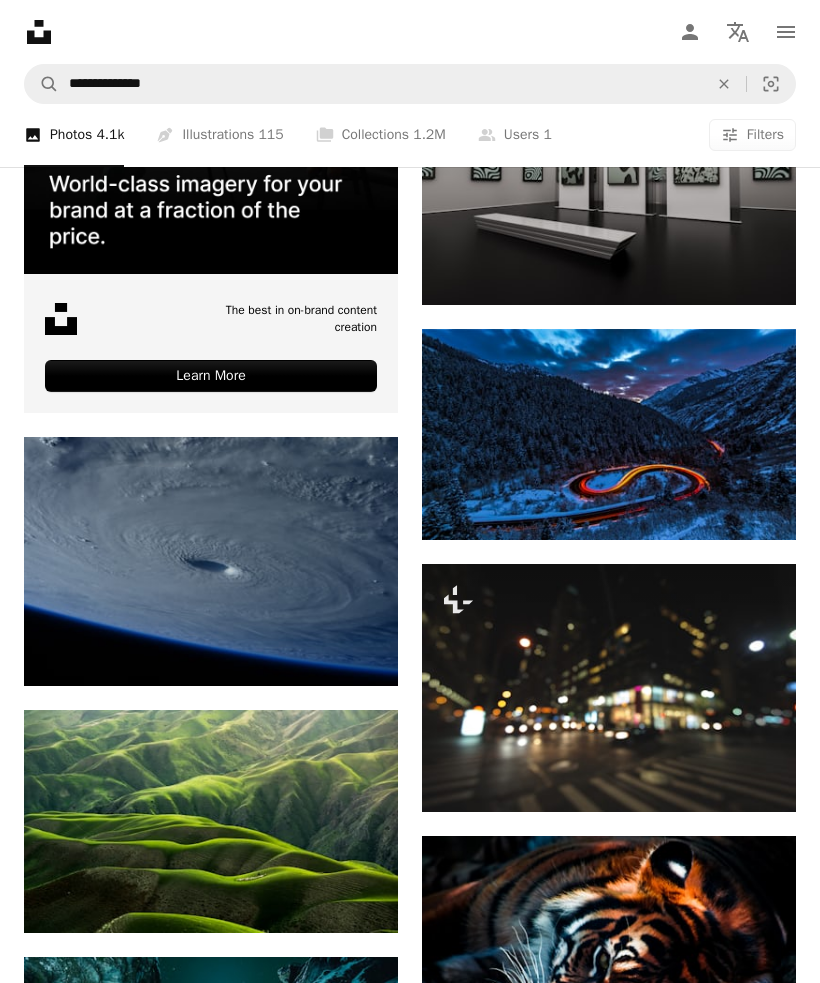 scroll, scrollTop: 4675, scrollLeft: 0, axis: vertical 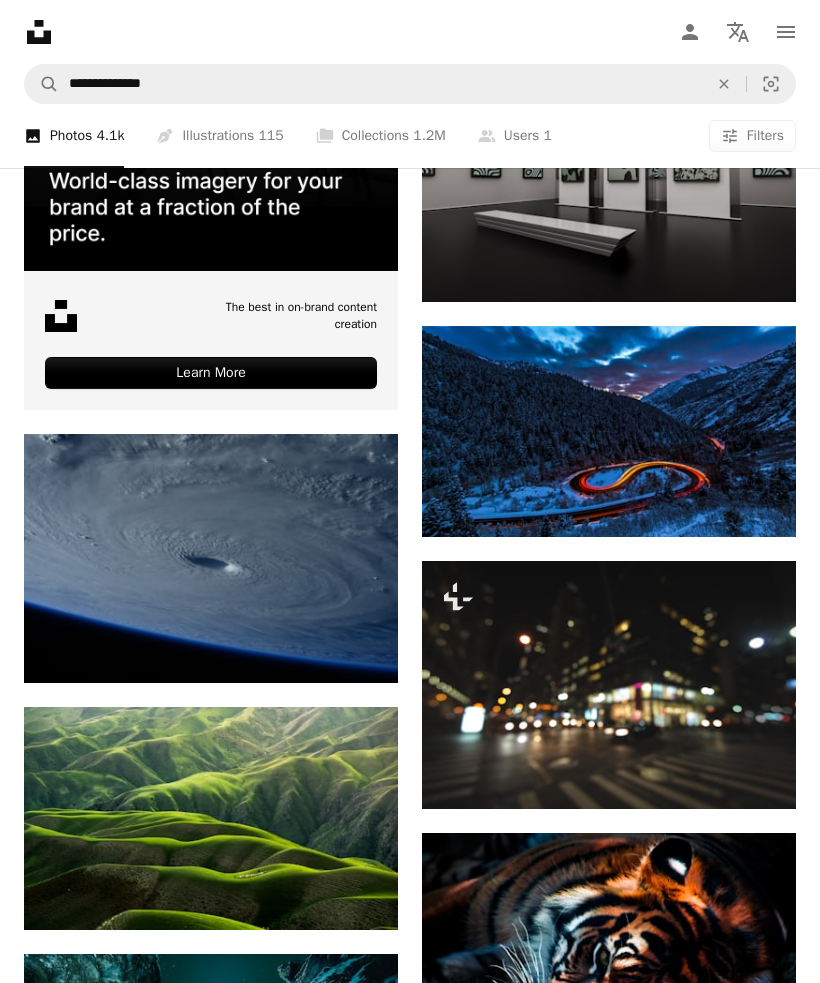 click on "Arrow pointing down" 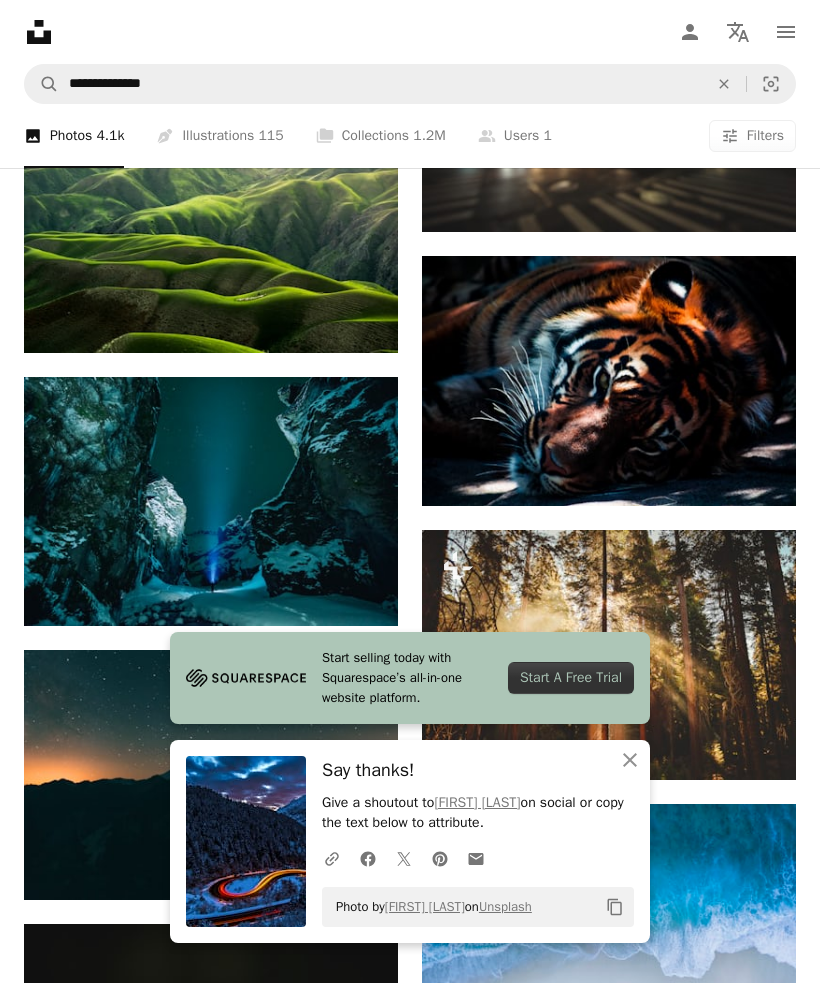 scroll, scrollTop: 5293, scrollLeft: 0, axis: vertical 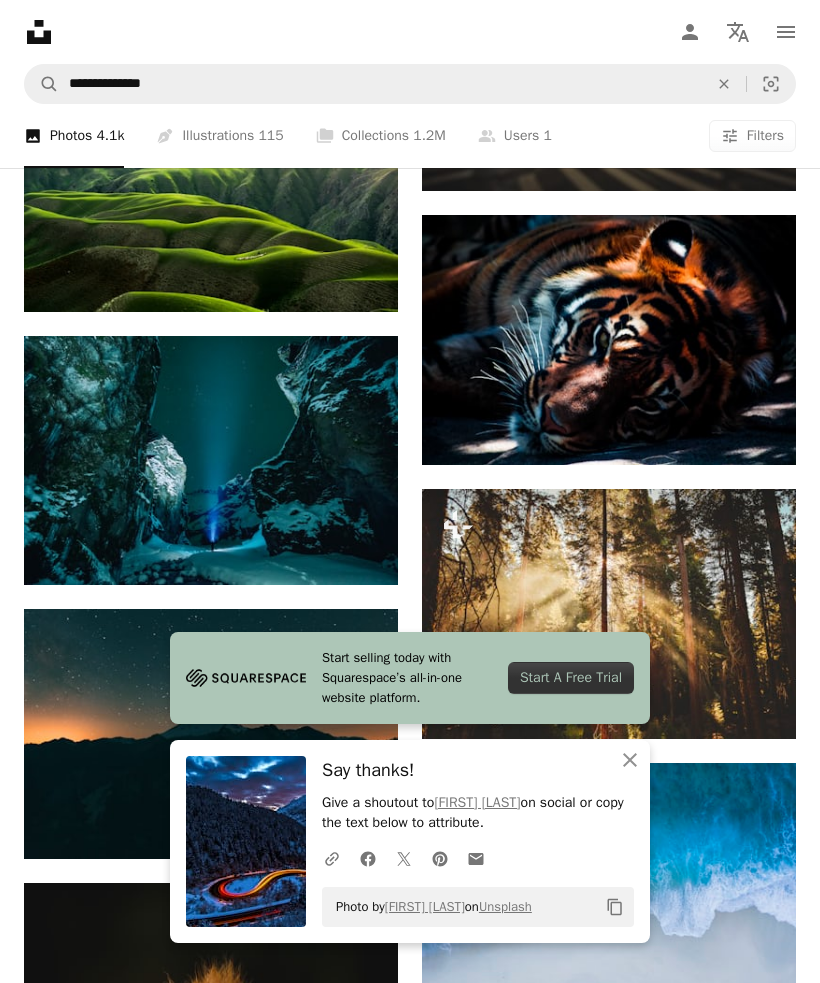 click on "Arrow pointing down" at bounding box center [756, 429] 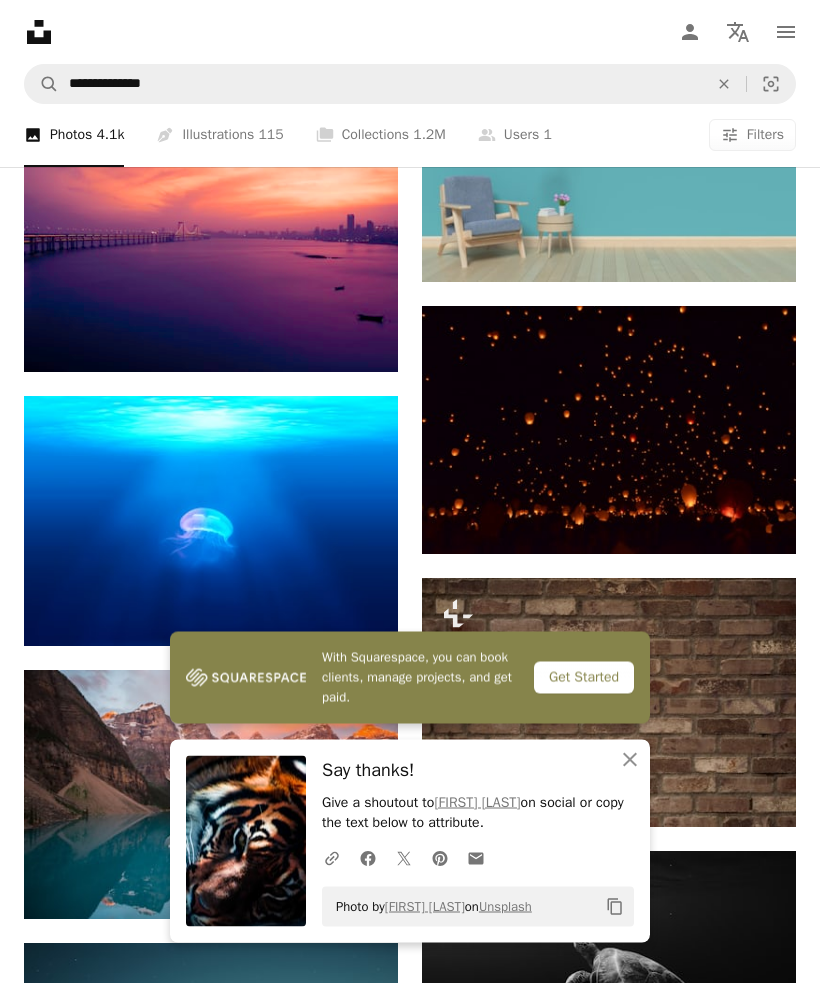 scroll, scrollTop: 6354, scrollLeft: 0, axis: vertical 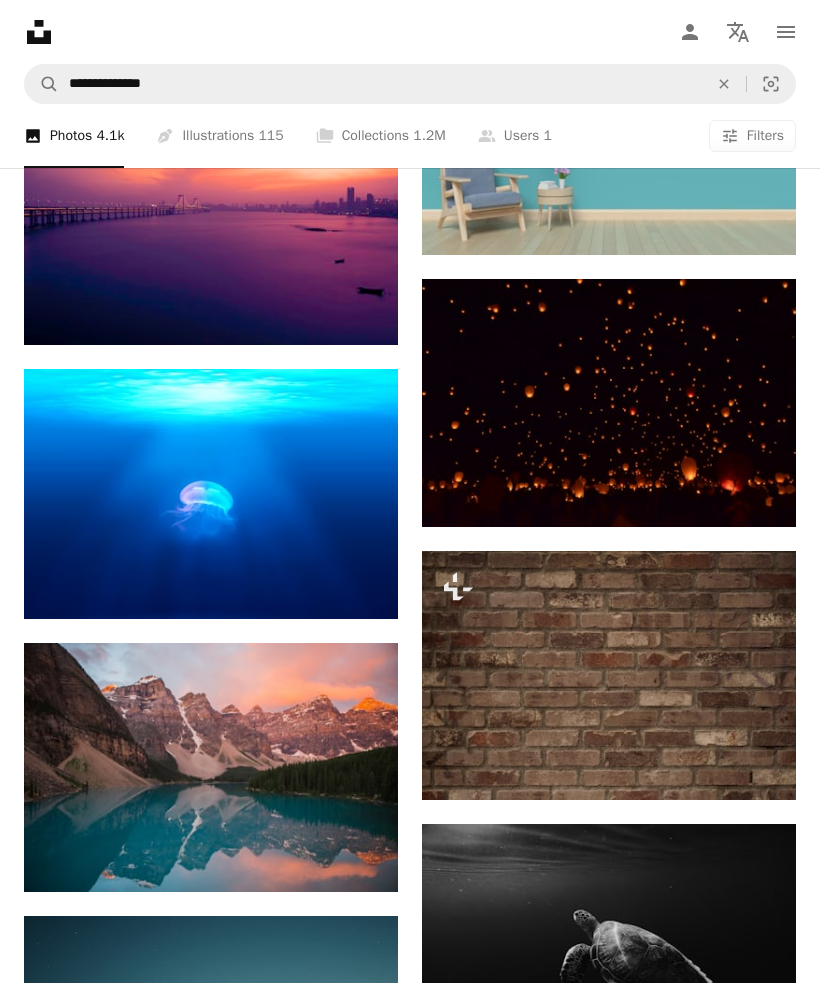 click on "Arrow pointing down" at bounding box center (358, 309) 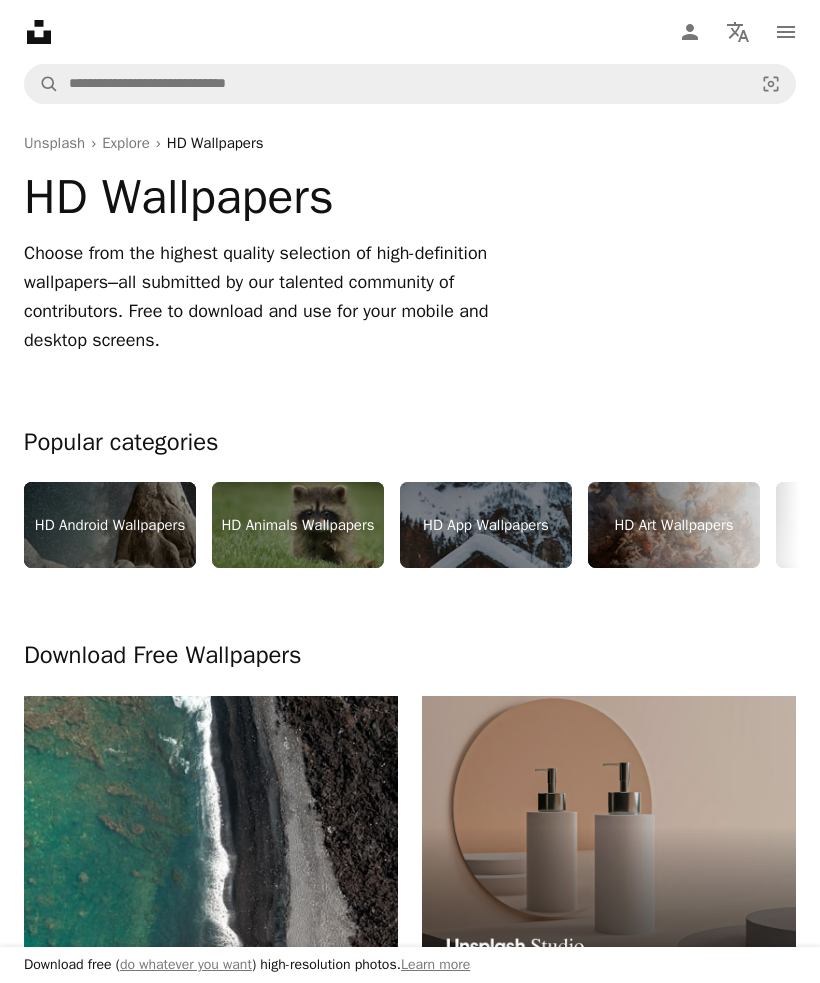 scroll, scrollTop: 253, scrollLeft: 0, axis: vertical 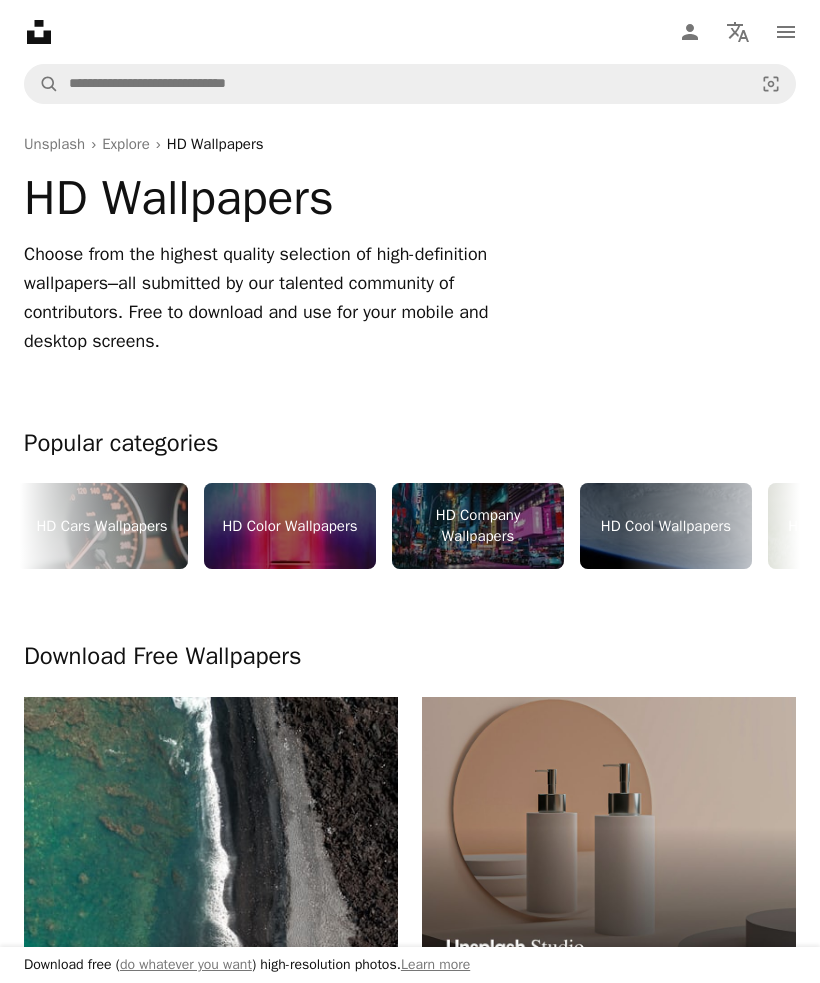 click on "HD Color Wallpapers" at bounding box center (290, 526) 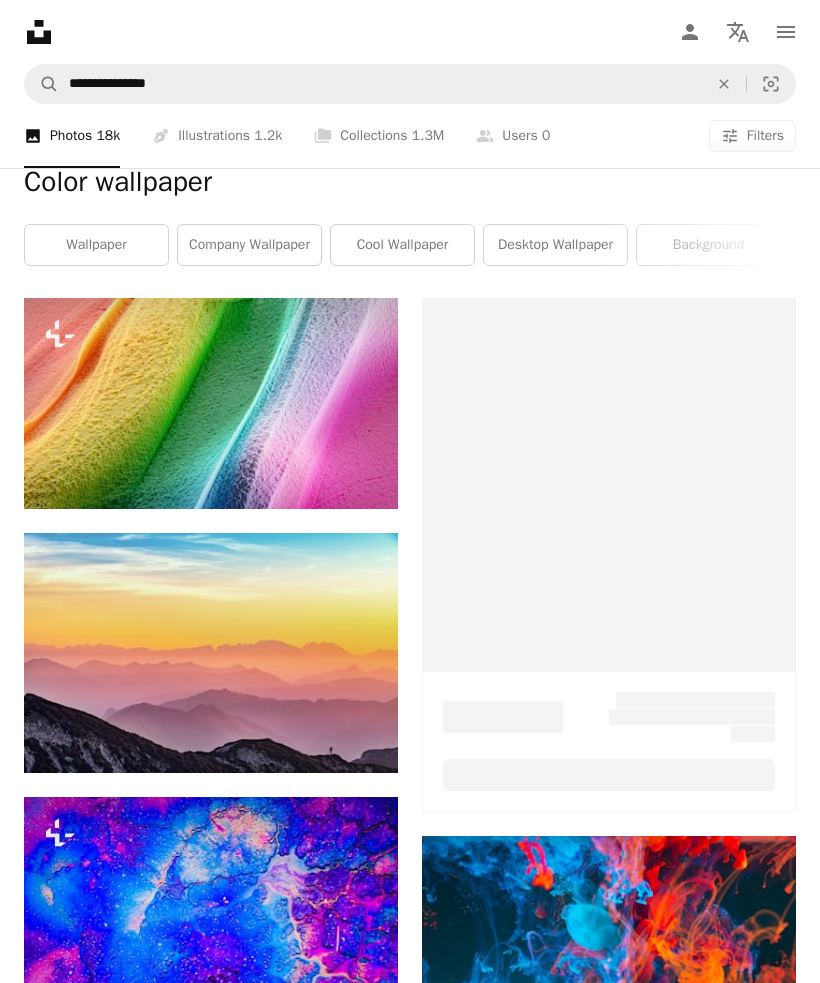 scroll, scrollTop: 0, scrollLeft: 0, axis: both 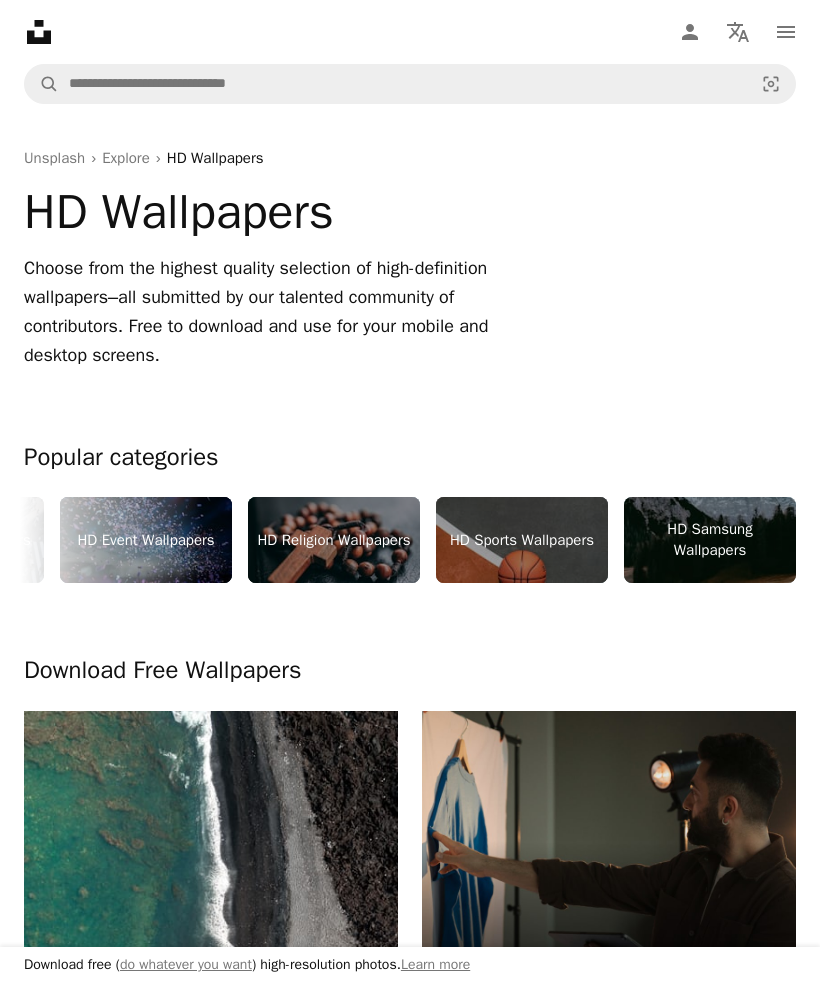 click on "HD Religion Wallpapers" at bounding box center (334, 540) 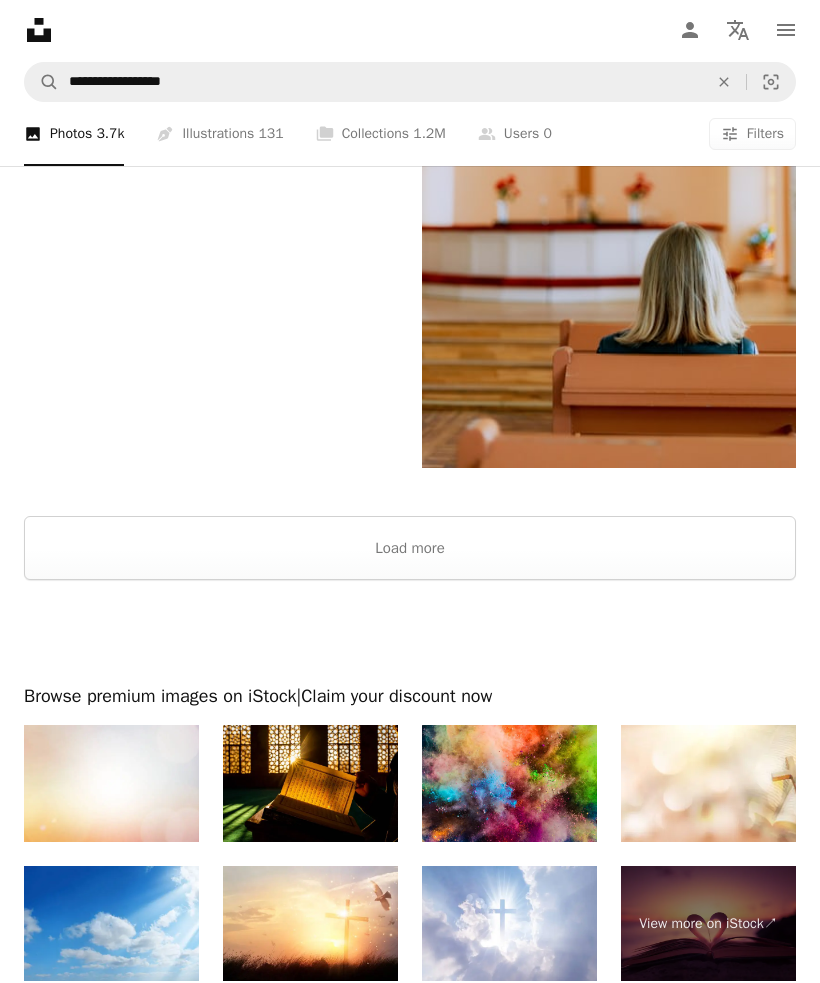 scroll, scrollTop: 4998, scrollLeft: 0, axis: vertical 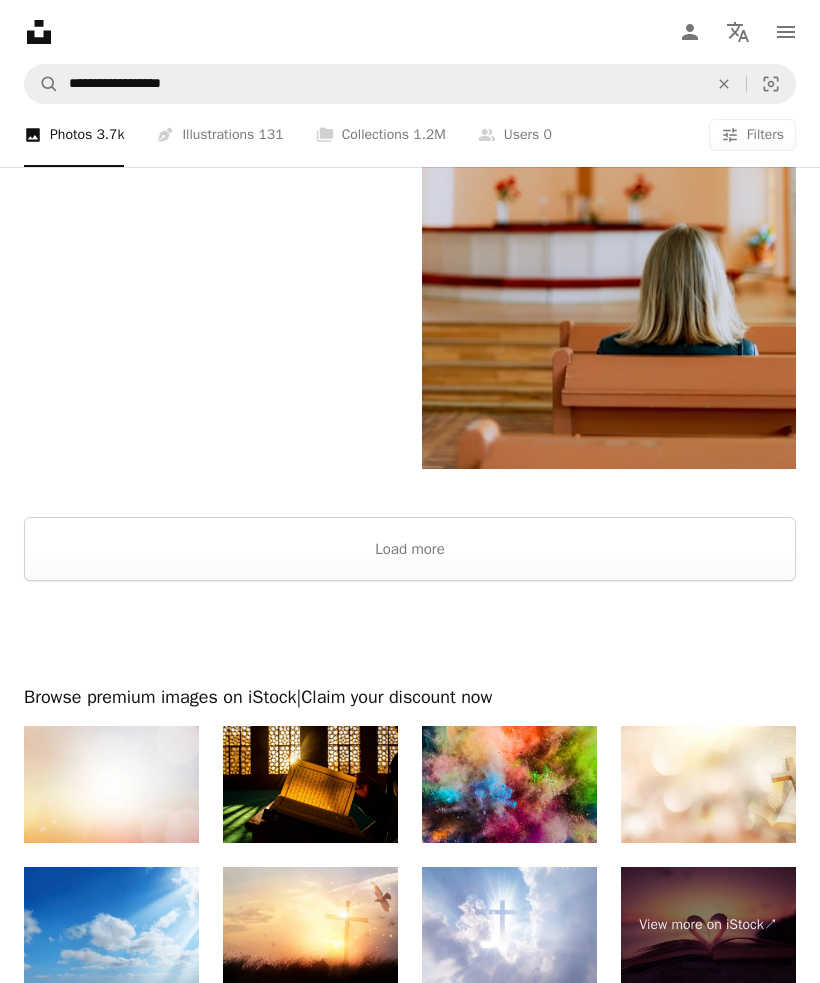 click on "Load more" at bounding box center (410, 550) 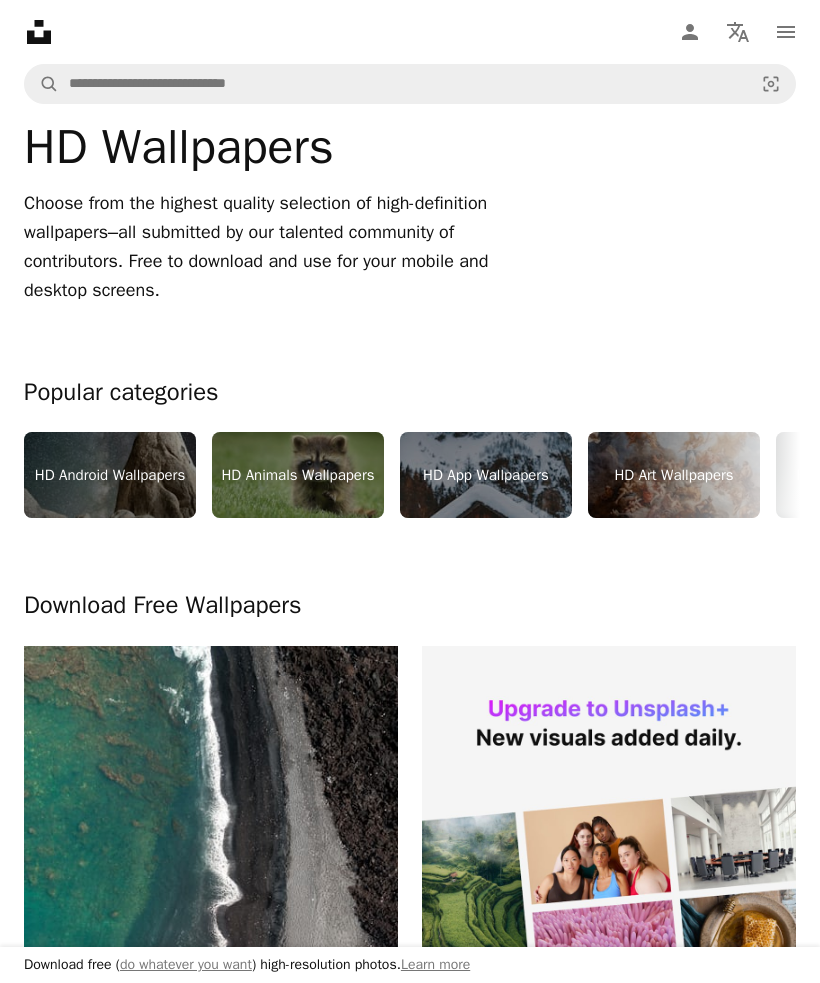 scroll, scrollTop: 0, scrollLeft: 0, axis: both 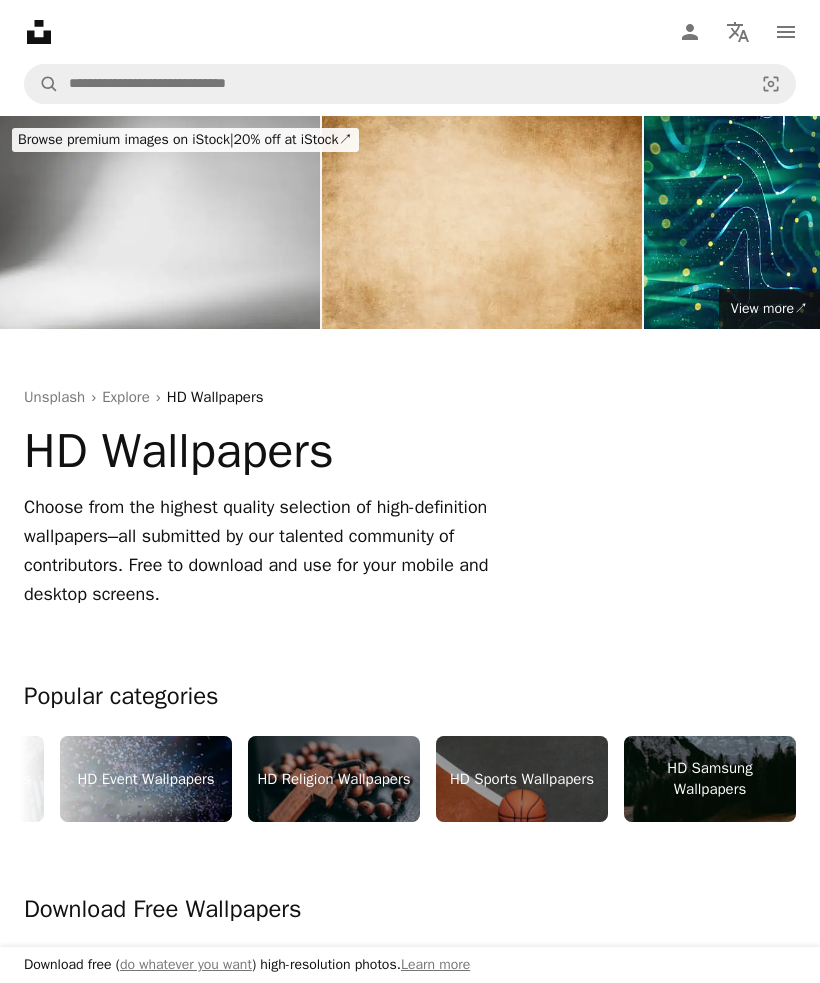 click on "HD Sports Wallpapers" at bounding box center [522, 779] 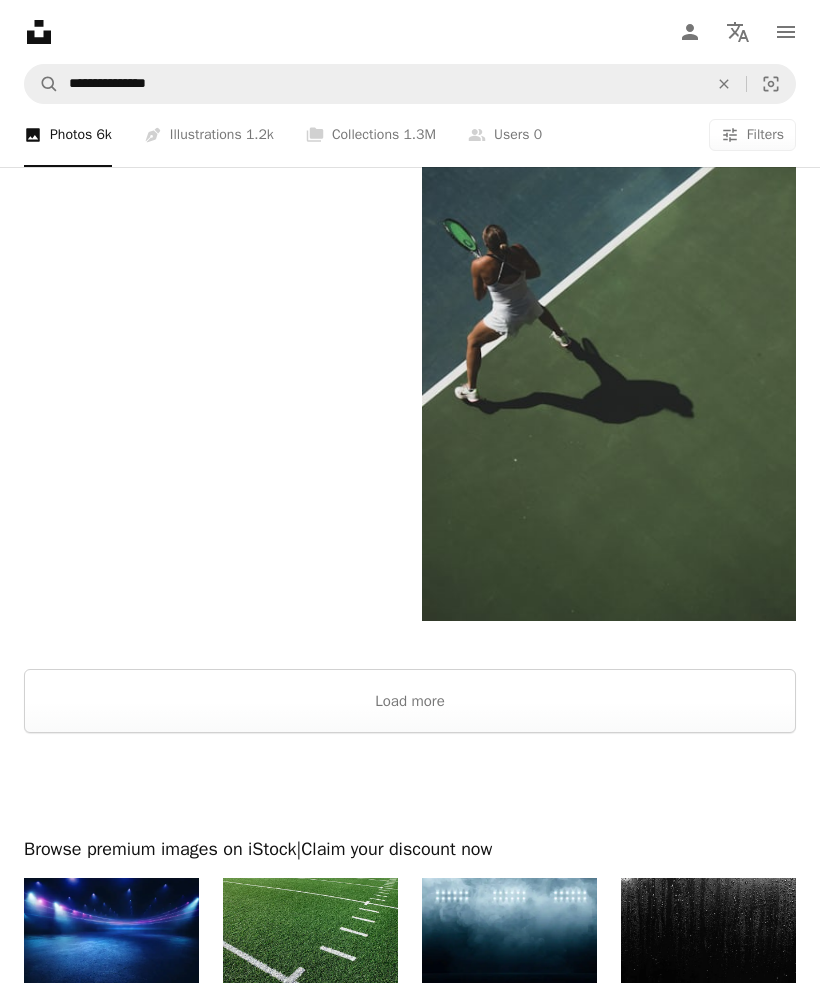click on "Load more" at bounding box center (410, 702) 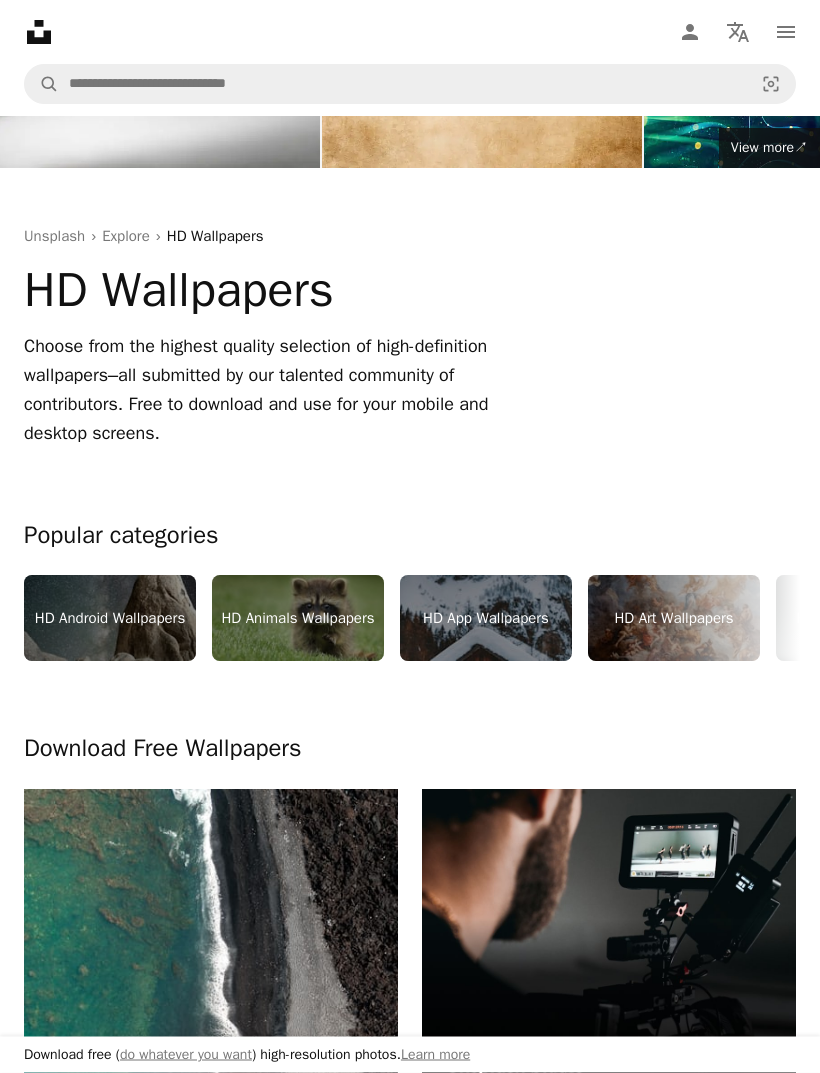scroll, scrollTop: 0, scrollLeft: 0, axis: both 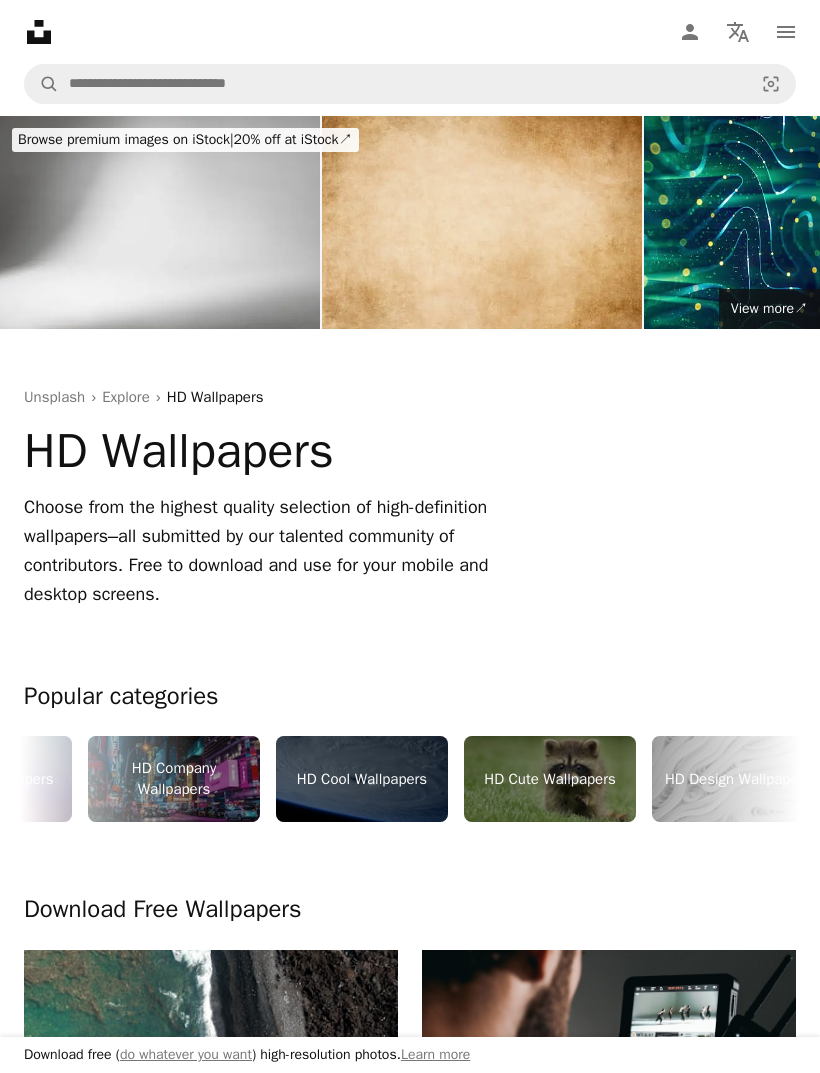 click on "HD Company Wallpapers" at bounding box center (174, 779) 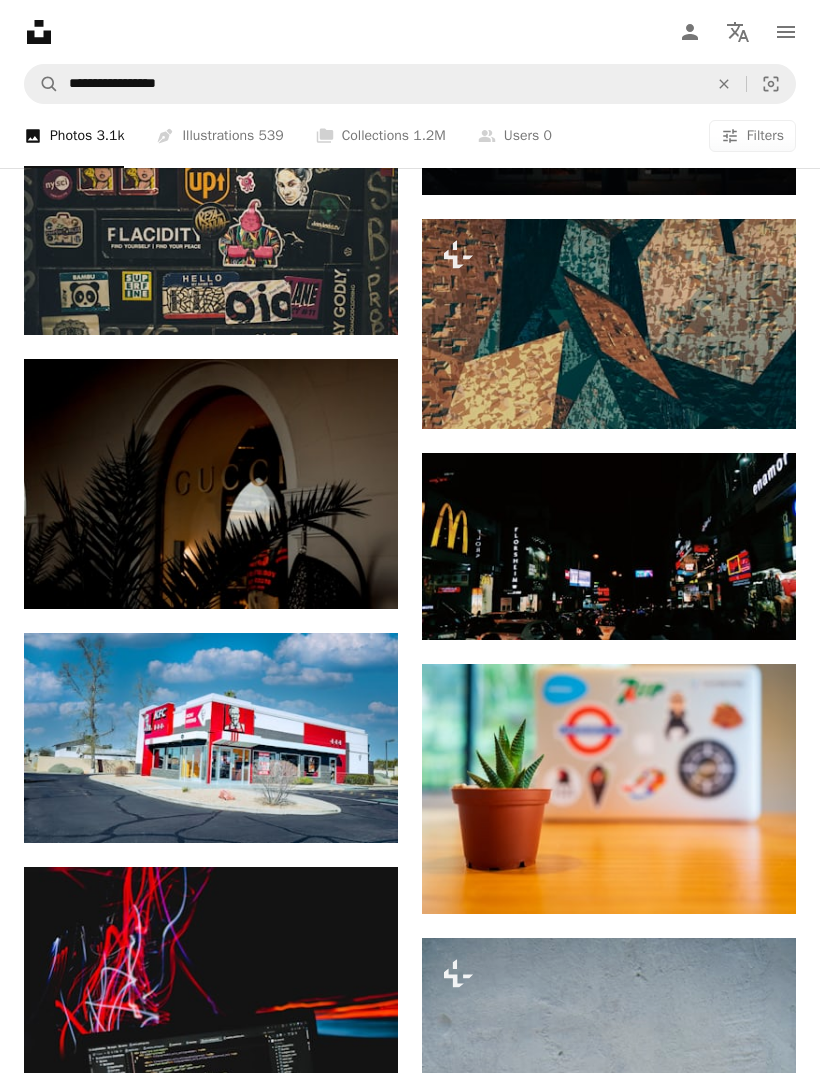 scroll, scrollTop: 2991, scrollLeft: 0, axis: vertical 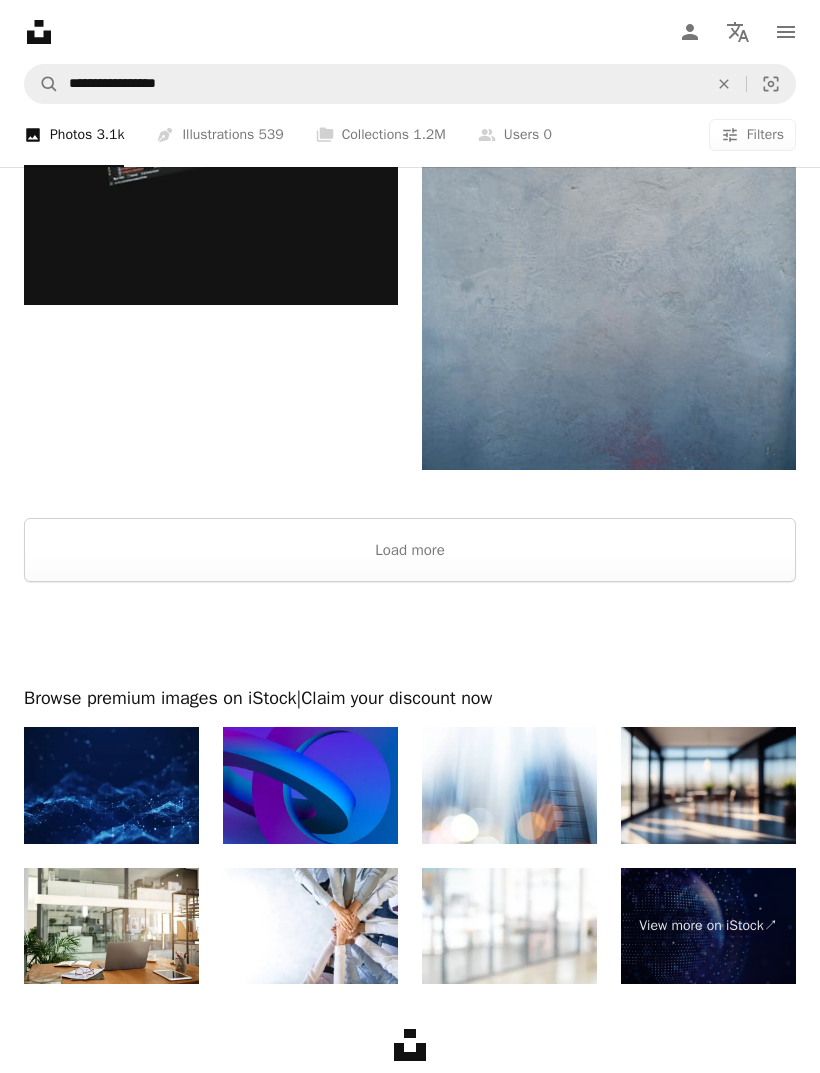 click on "Load more" at bounding box center [410, 551] 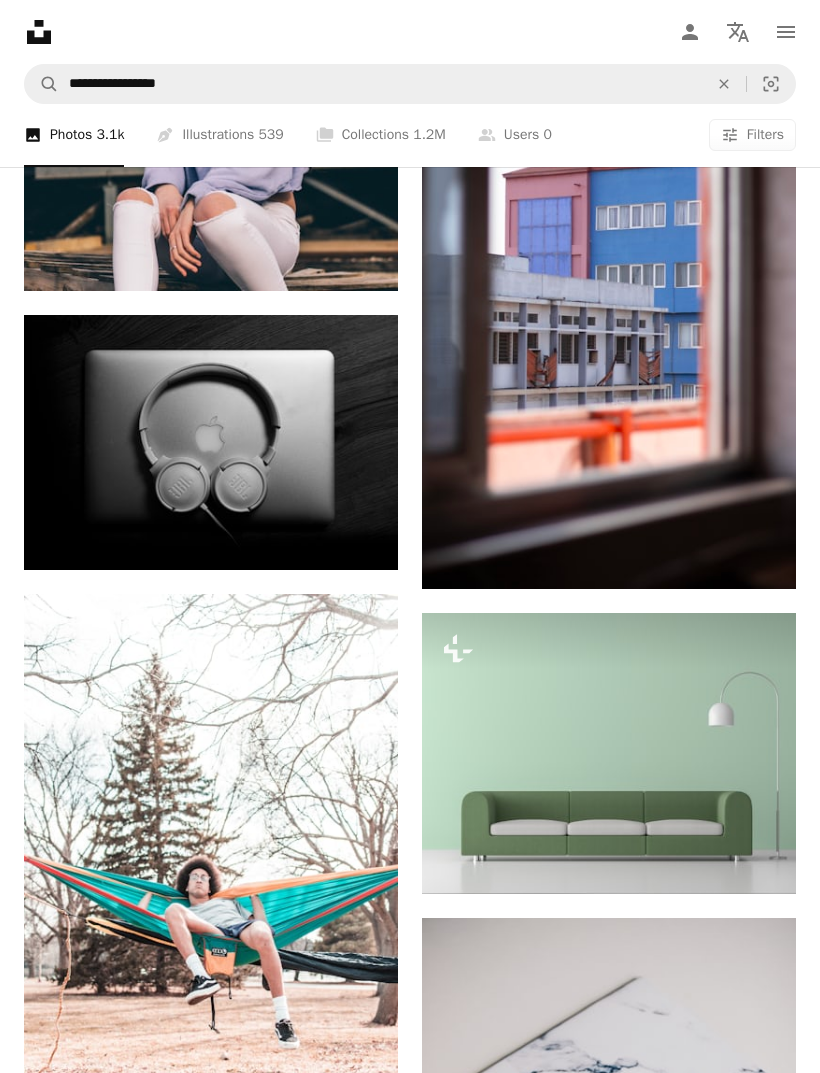 scroll, scrollTop: 8729, scrollLeft: 0, axis: vertical 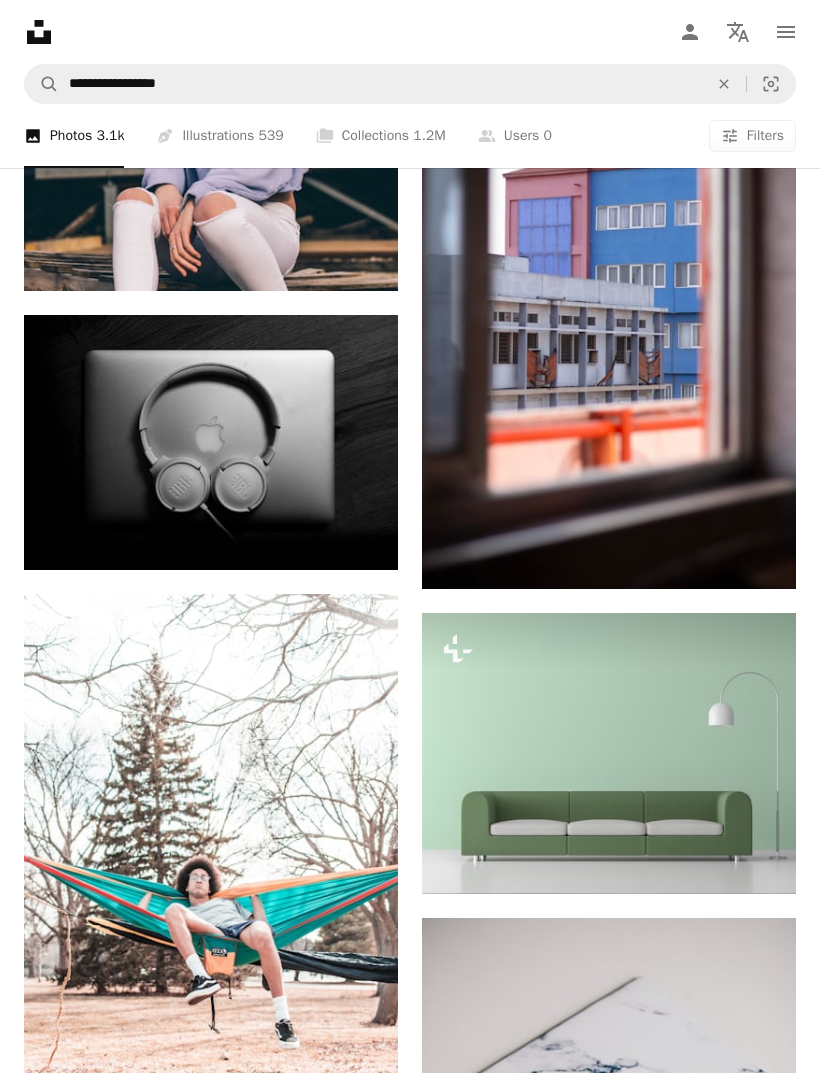 click on "An X shape" 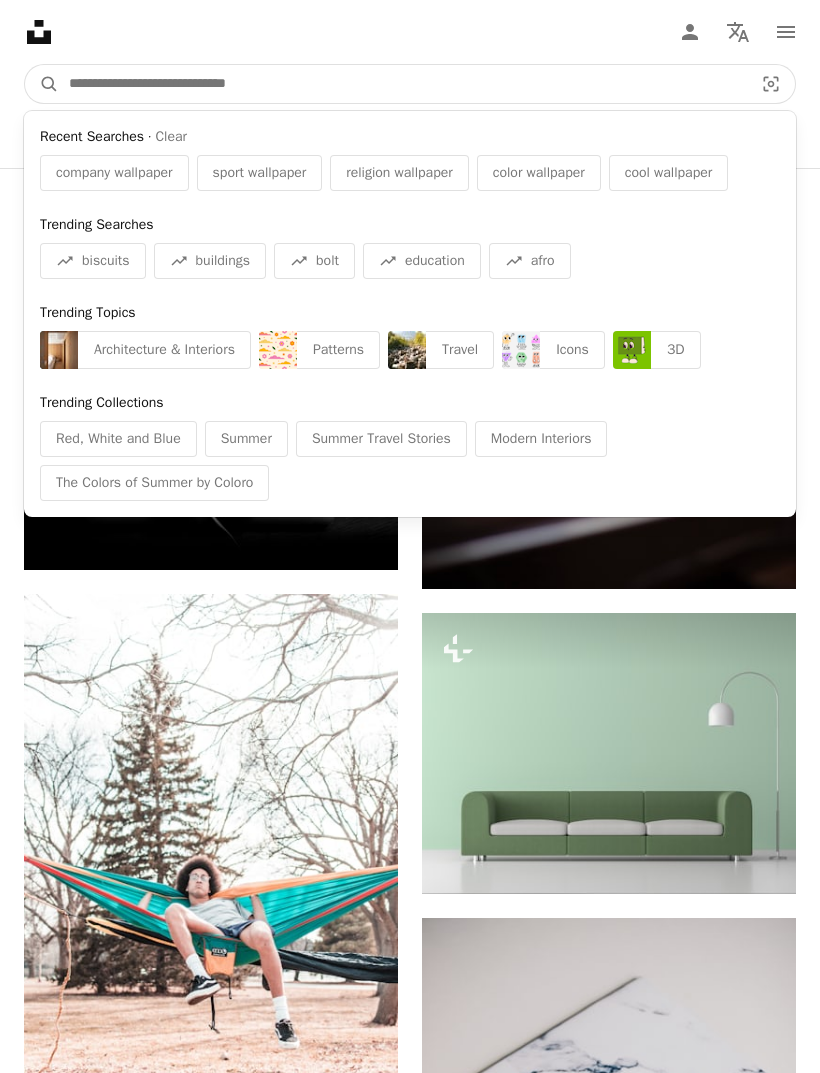 click at bounding box center [403, 84] 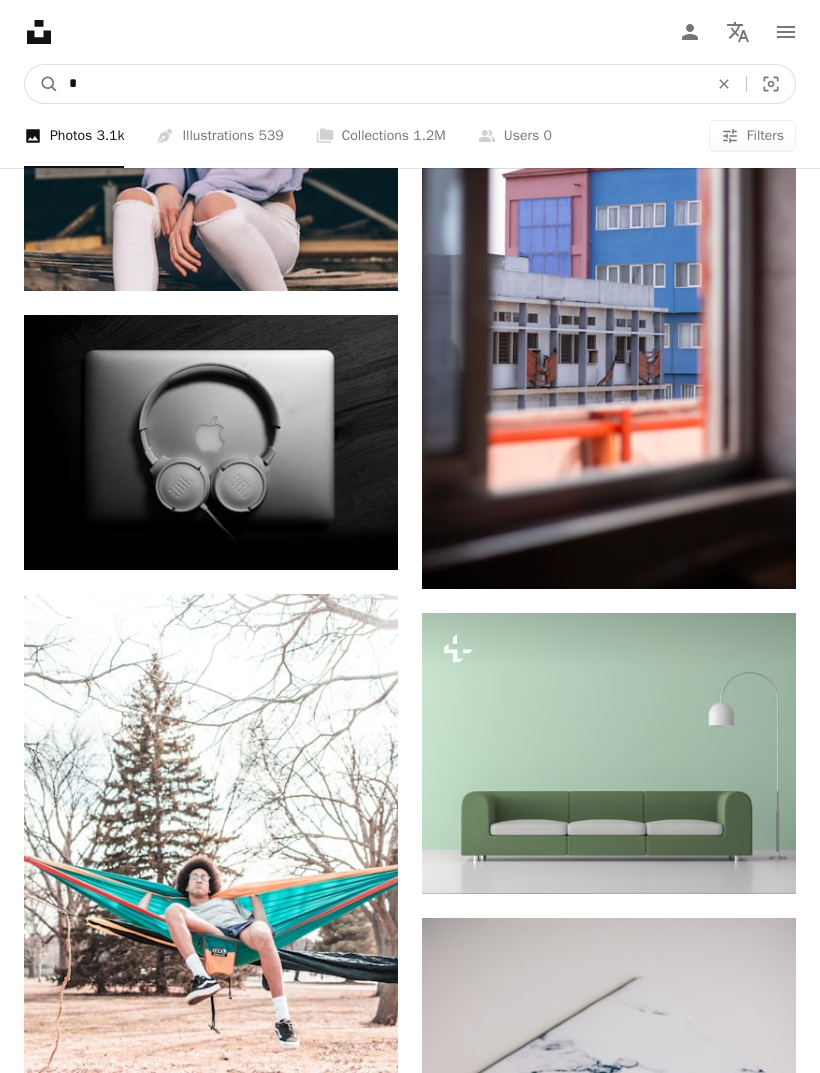 type on "**" 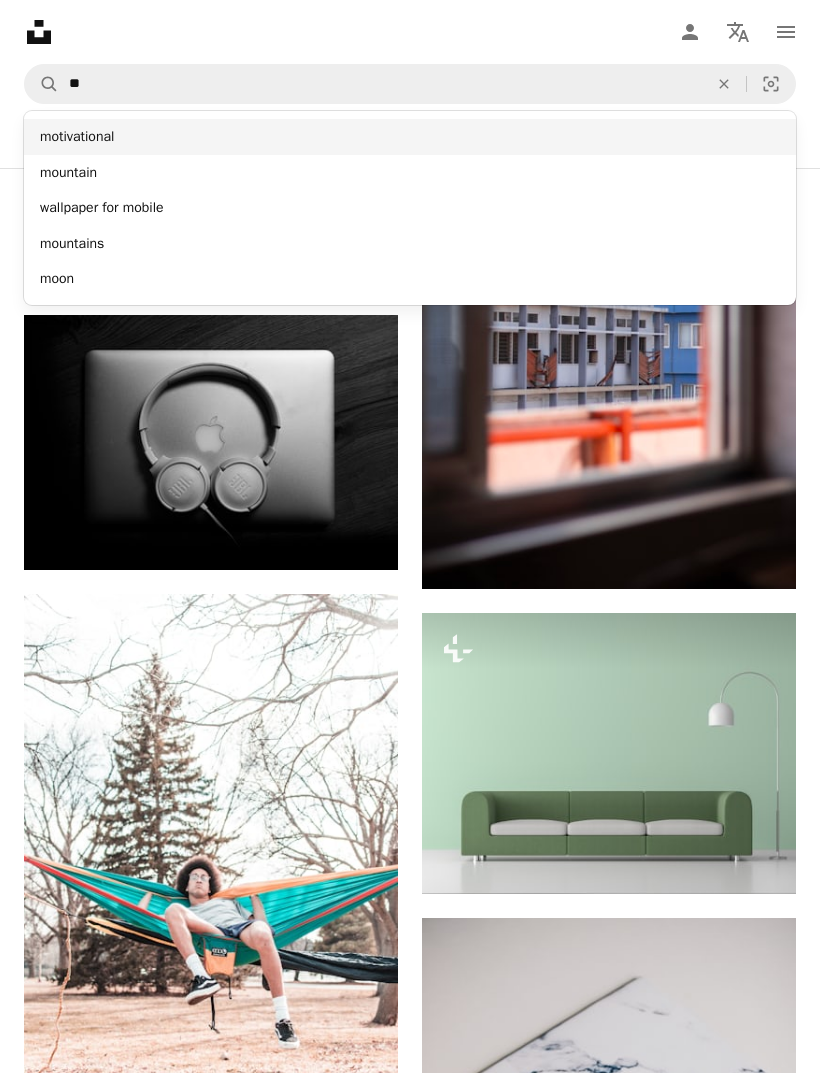 click on "motivational" at bounding box center (410, 137) 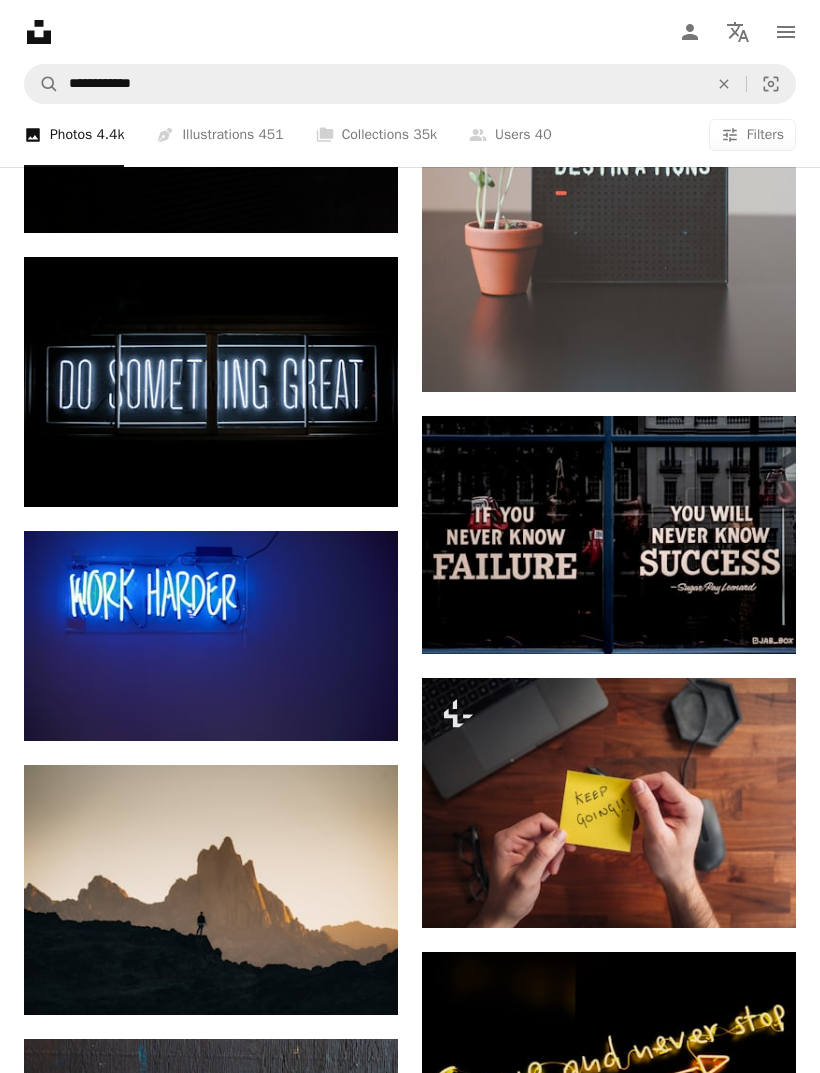 scroll, scrollTop: 1153, scrollLeft: 0, axis: vertical 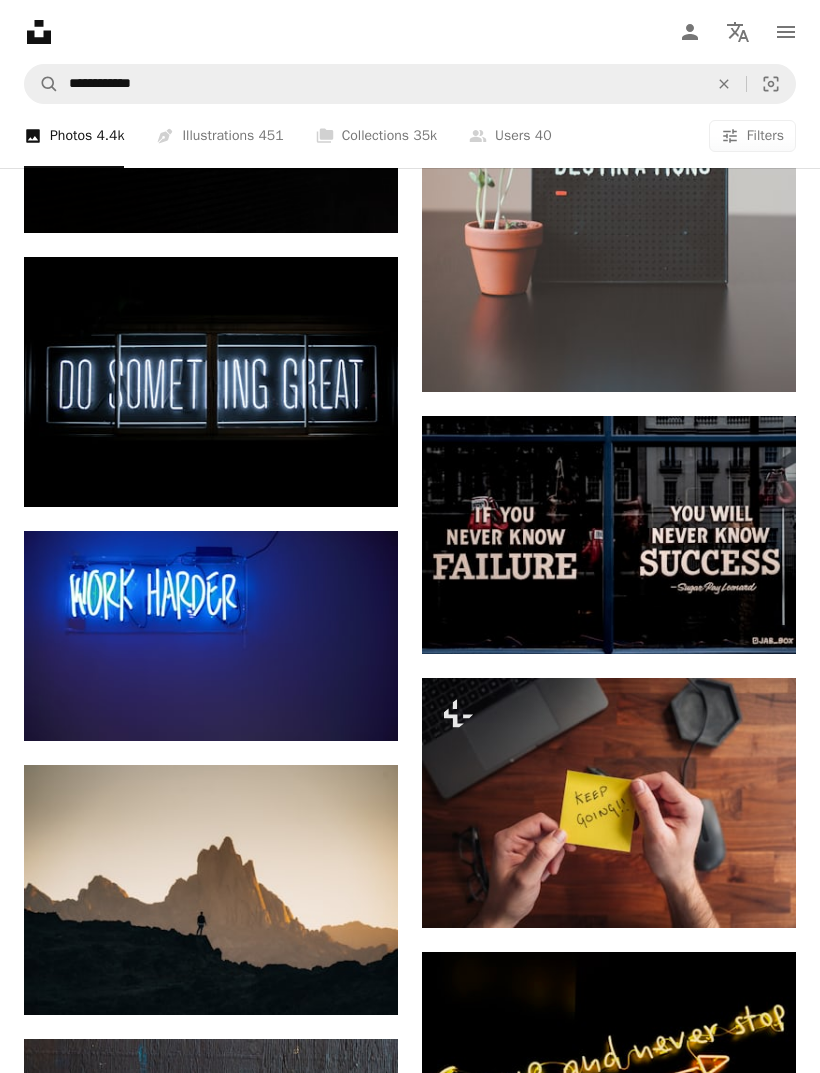 click on "Arrow pointing down" at bounding box center (358, 705) 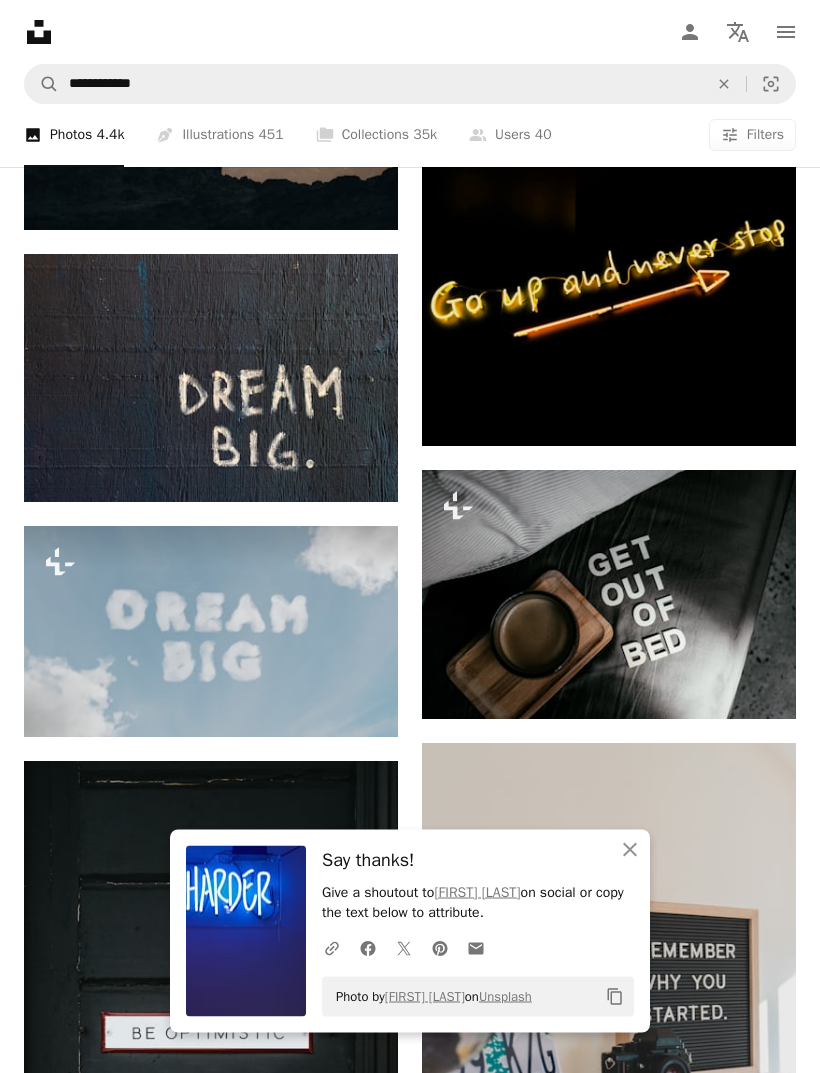 scroll, scrollTop: 1941, scrollLeft: 0, axis: vertical 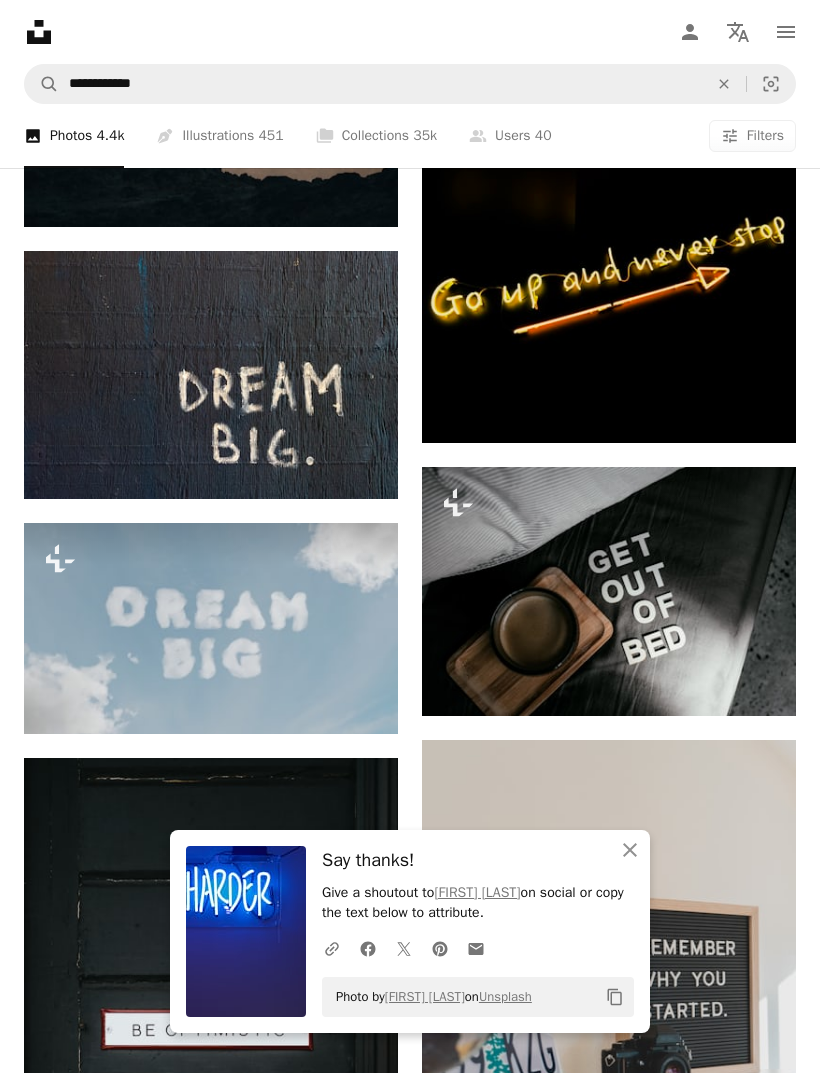 click on "A lock   Download" at bounding box center (725, 680) 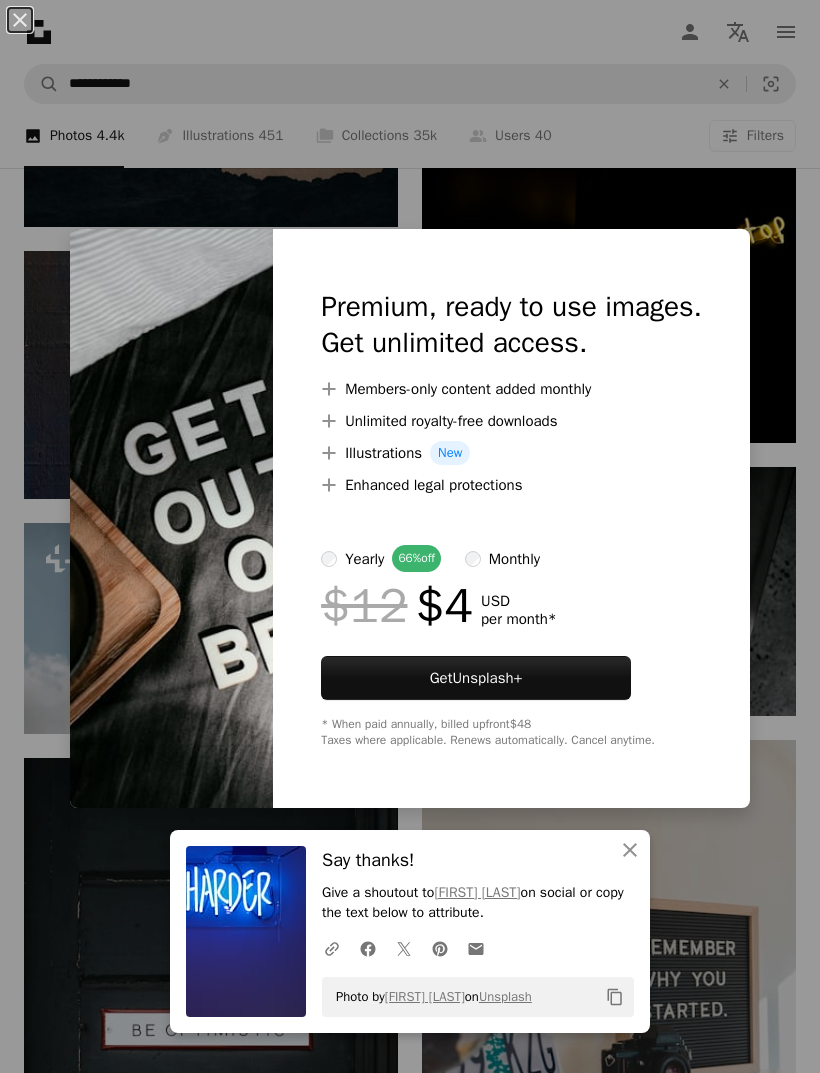 click on "Say thanks! Give a shoutout to  [FIRST] [LAST]  on social or copy the text below to attribute. A URL sharing icon (chains) Facebook icon X (formerly Twitter) icon Pinterest icon An envelope Photo by  [FIRST] [LAST]  on  Unsplash
Copy content Premium, ready to use images. Get unlimited access. A plus sign Members-only content added monthly A plus sign Unlimited royalty-free downloads A plus sign Illustrations  New A plus sign Enhanced legal protections yearly 66%  off monthly $12   $4 USD per month * Get  Unsplash+ * When paid annually, billed upfront  $48 Taxes where applicable. Renews automatically. Cancel anytime." at bounding box center (410, 536) 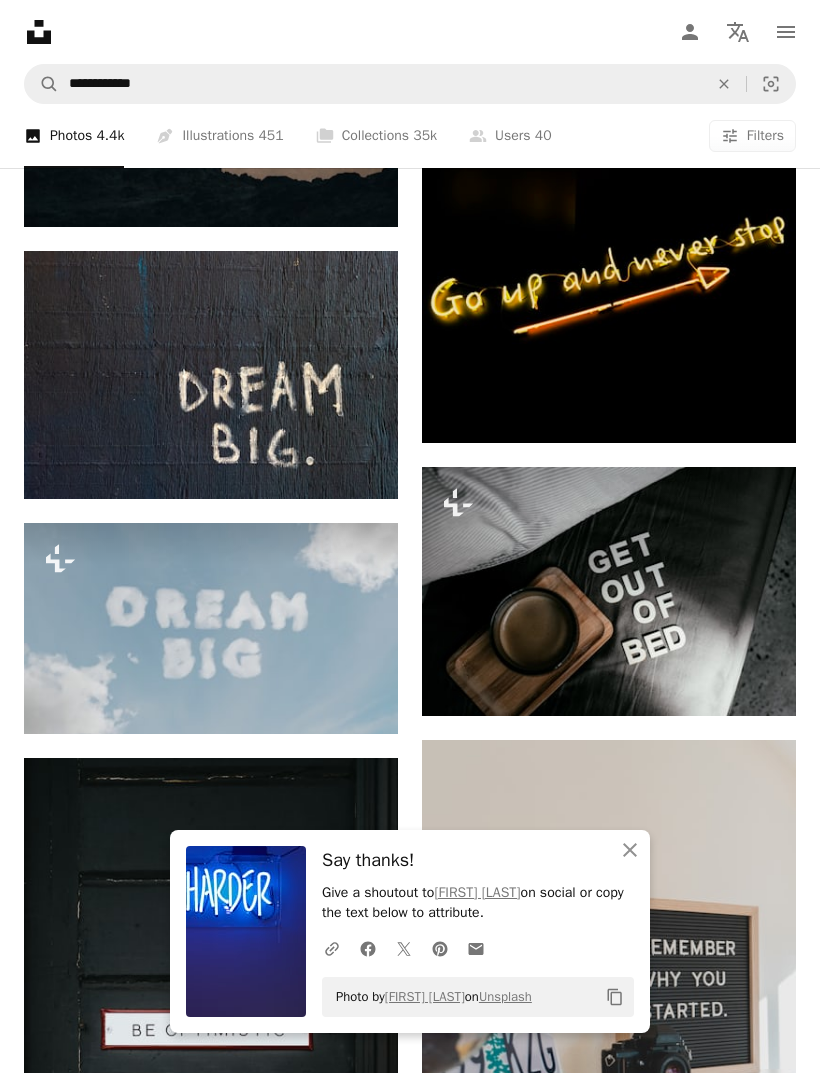 click 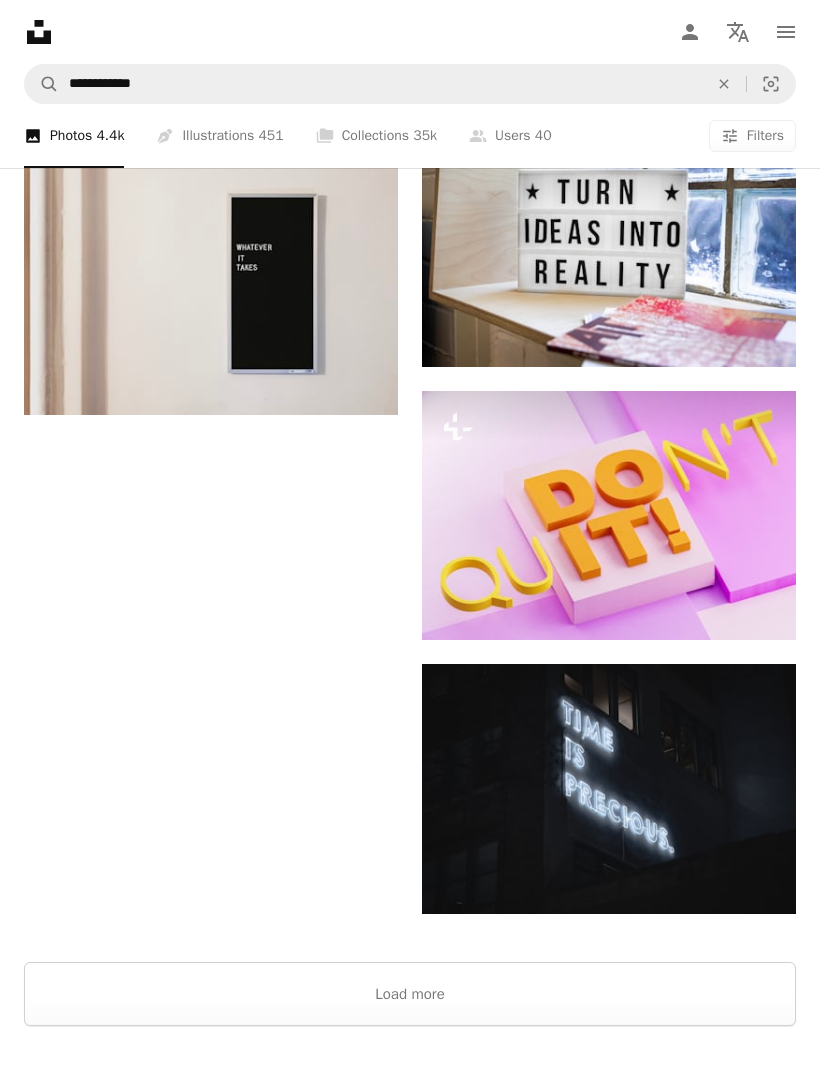 scroll, scrollTop: 3422, scrollLeft: 0, axis: vertical 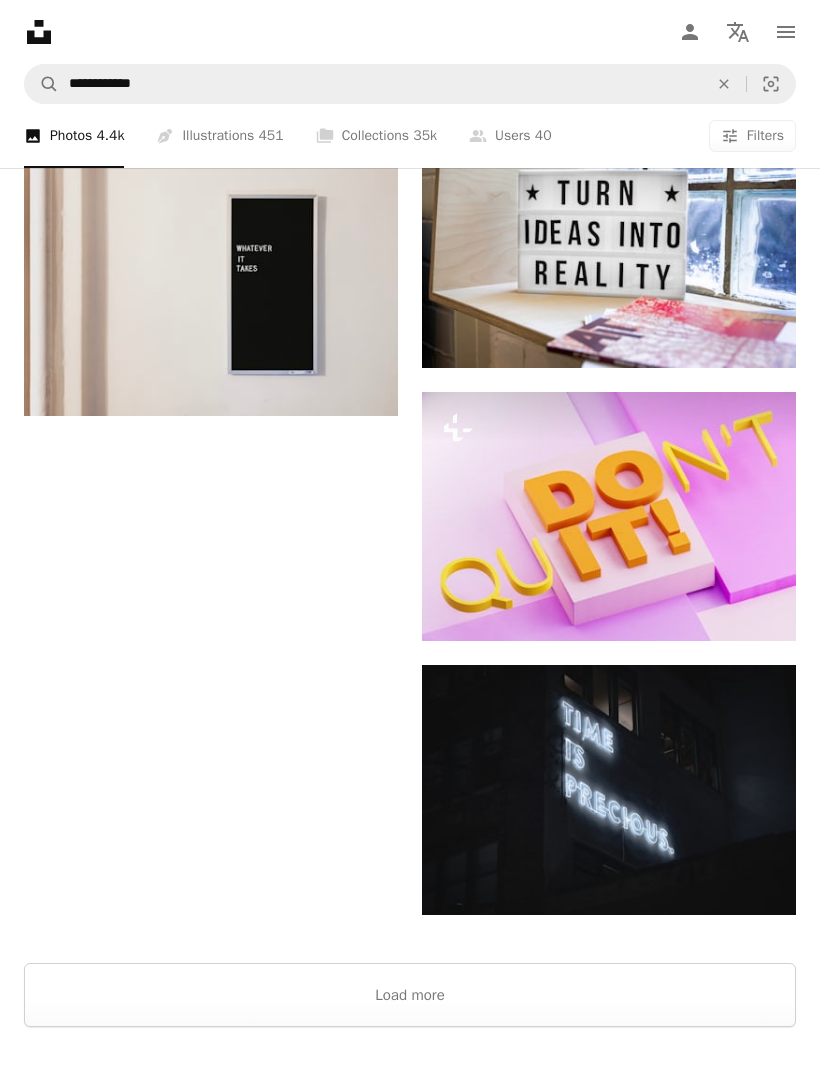 click on "Load more" at bounding box center (410, 995) 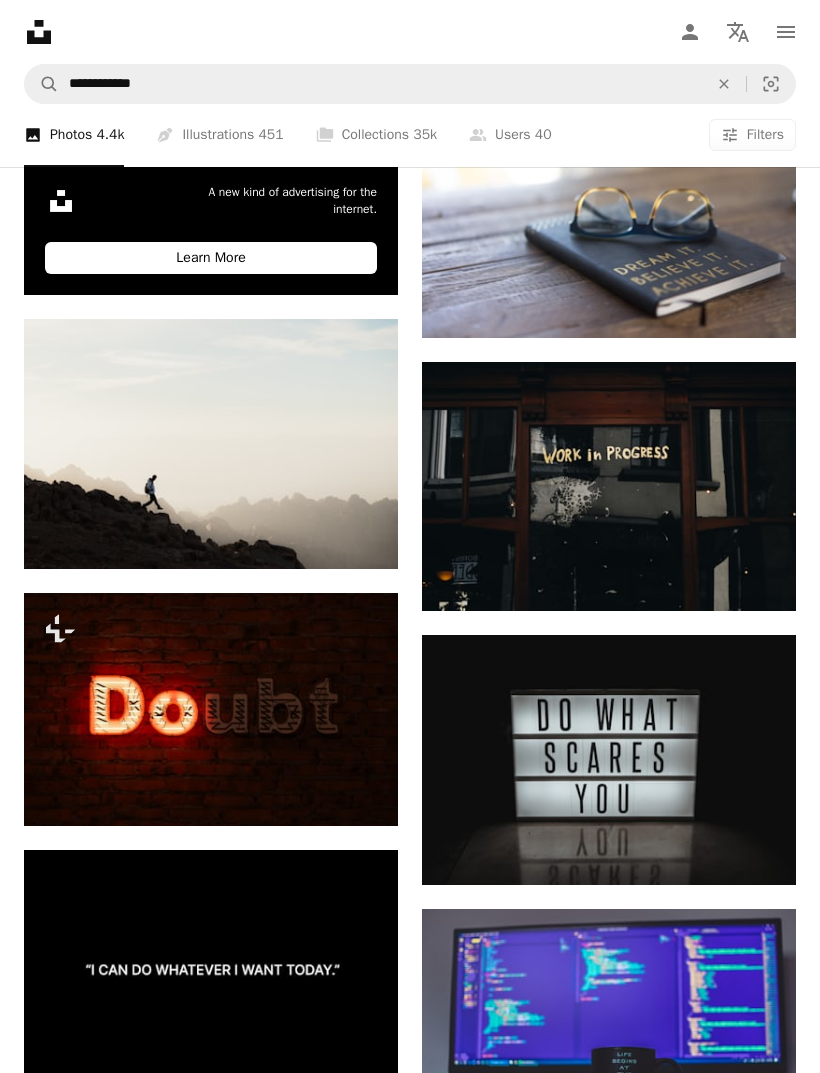 scroll, scrollTop: 5123, scrollLeft: 0, axis: vertical 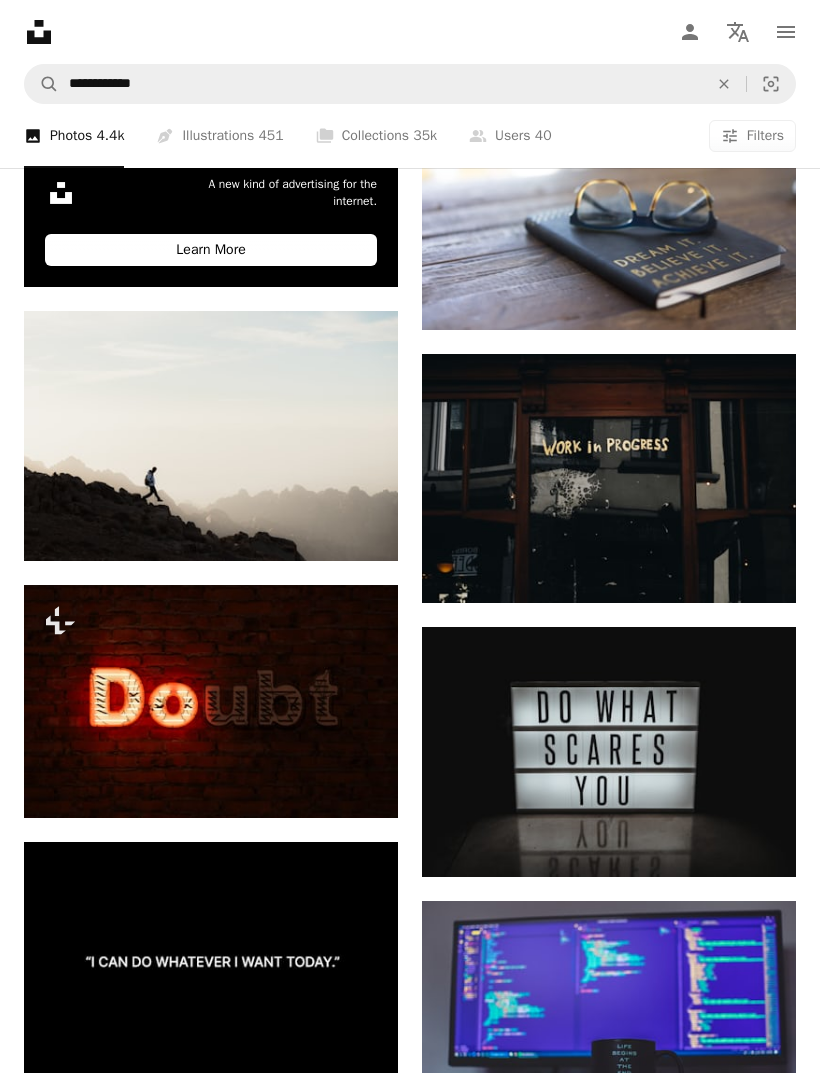 click 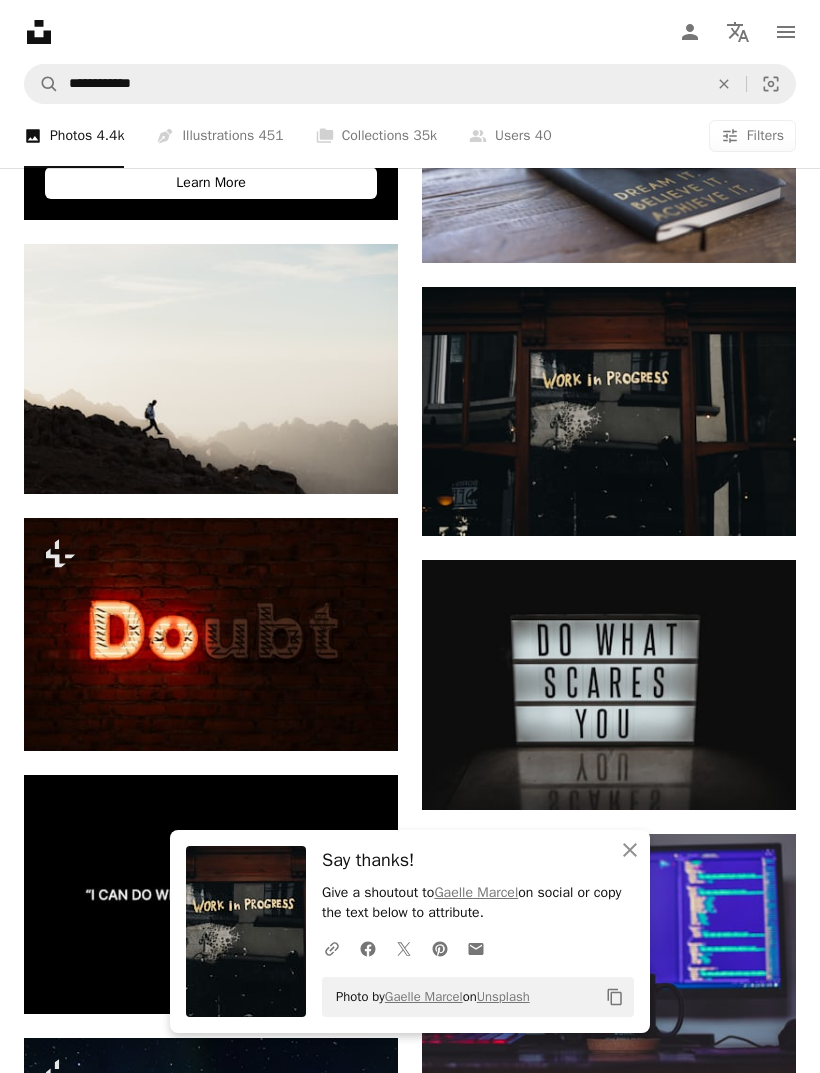 click on "Arrow pointing down" 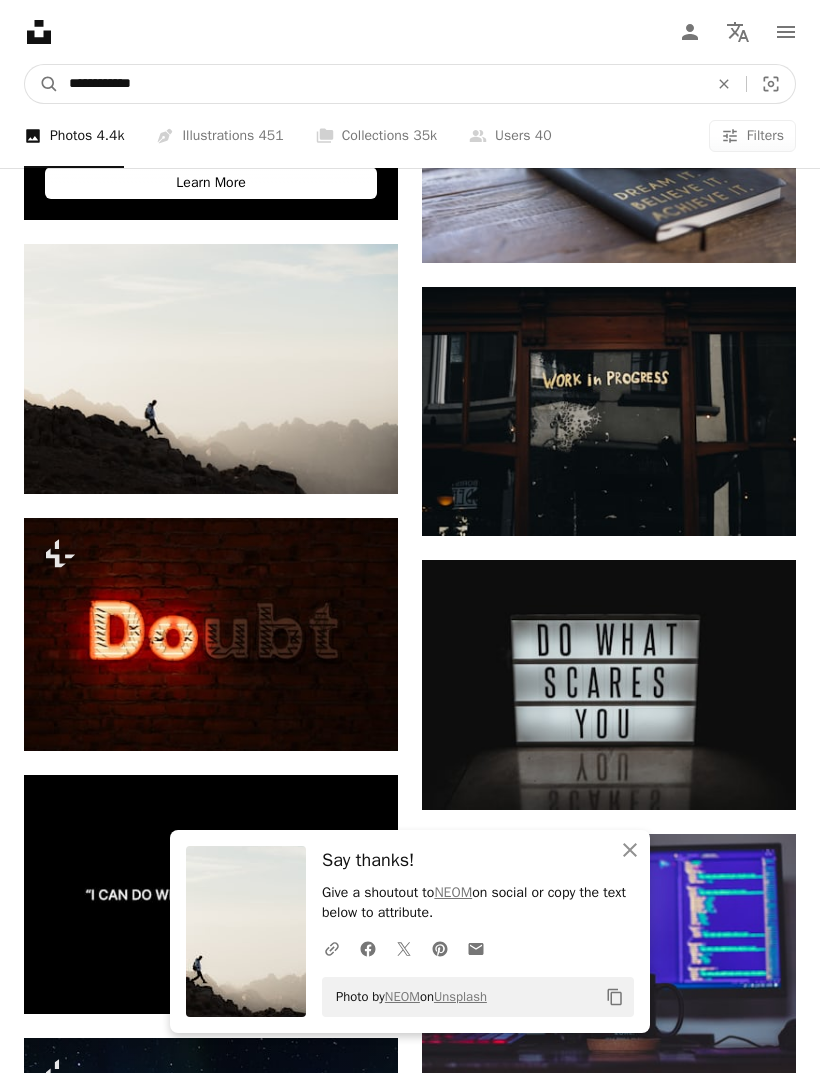 click on "**********" at bounding box center [380, 84] 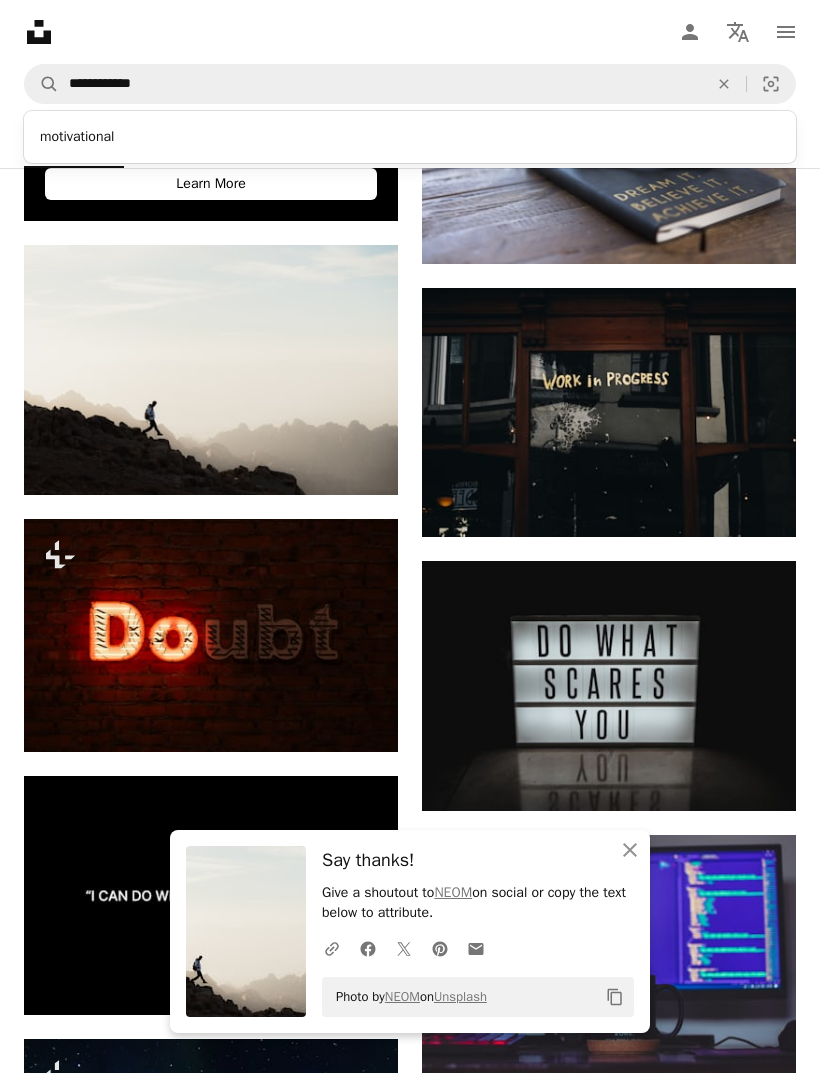 click on "An X shape" 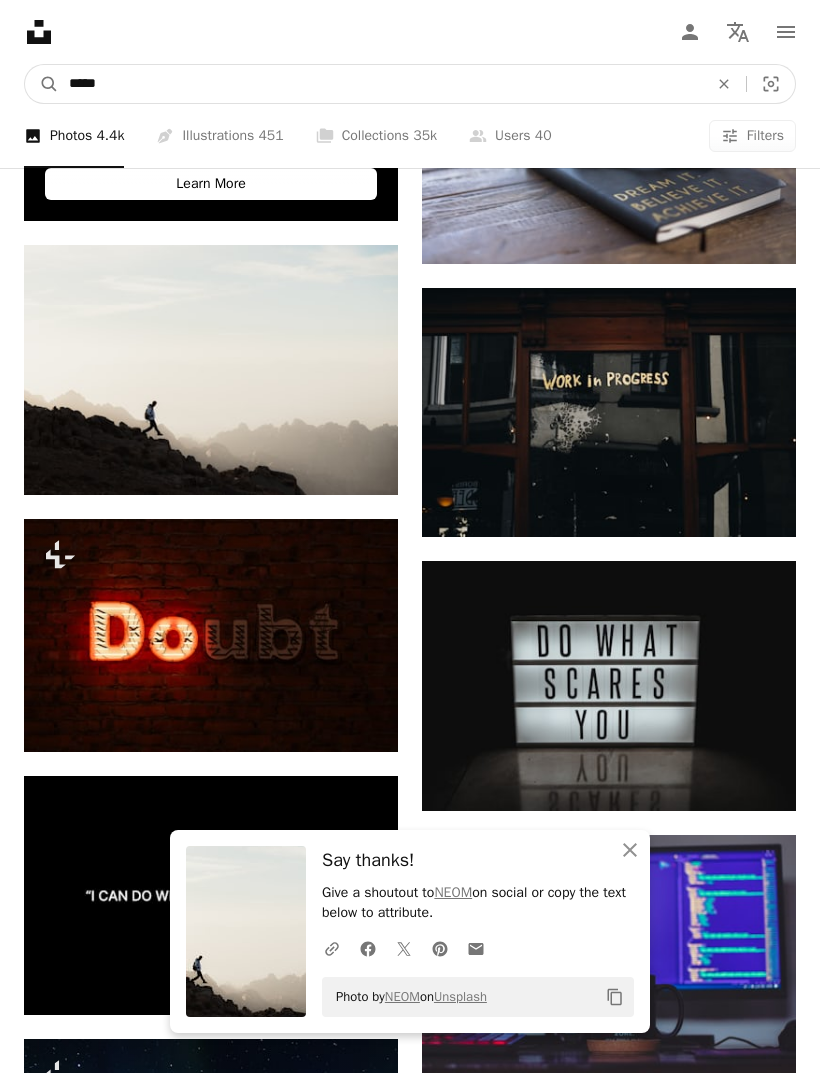 type on "*****" 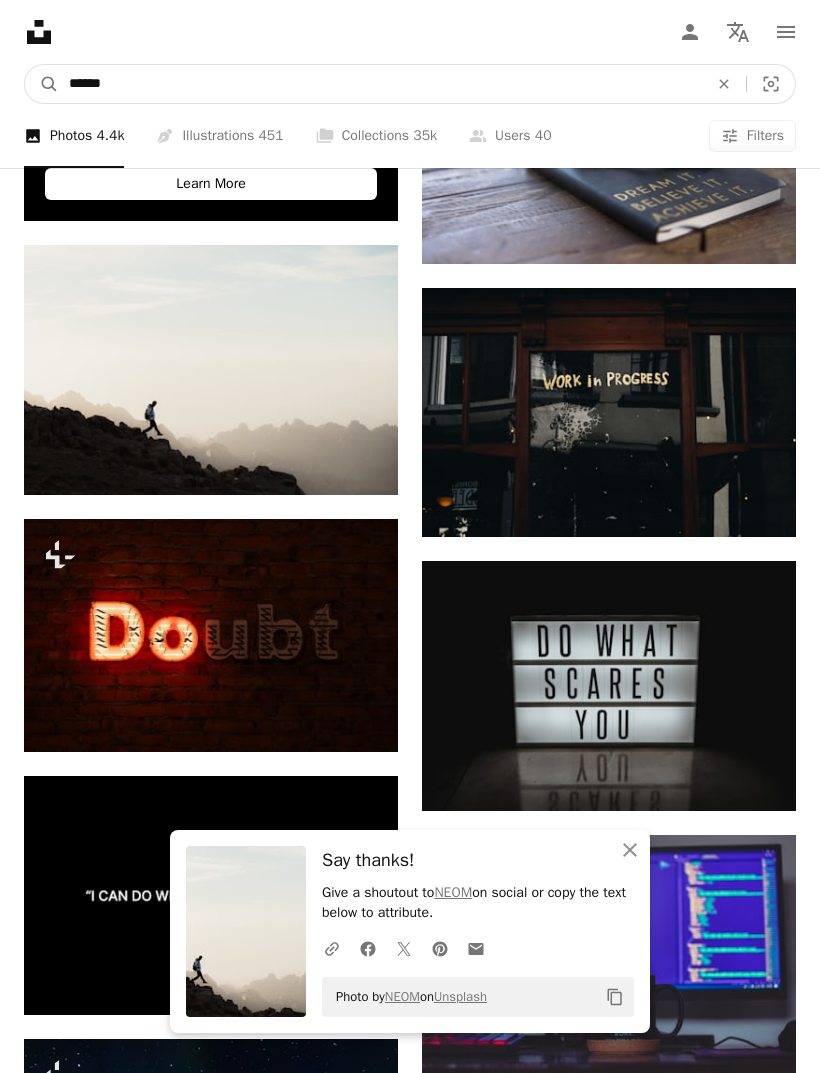 click on "A magnifying glass" at bounding box center (42, 84) 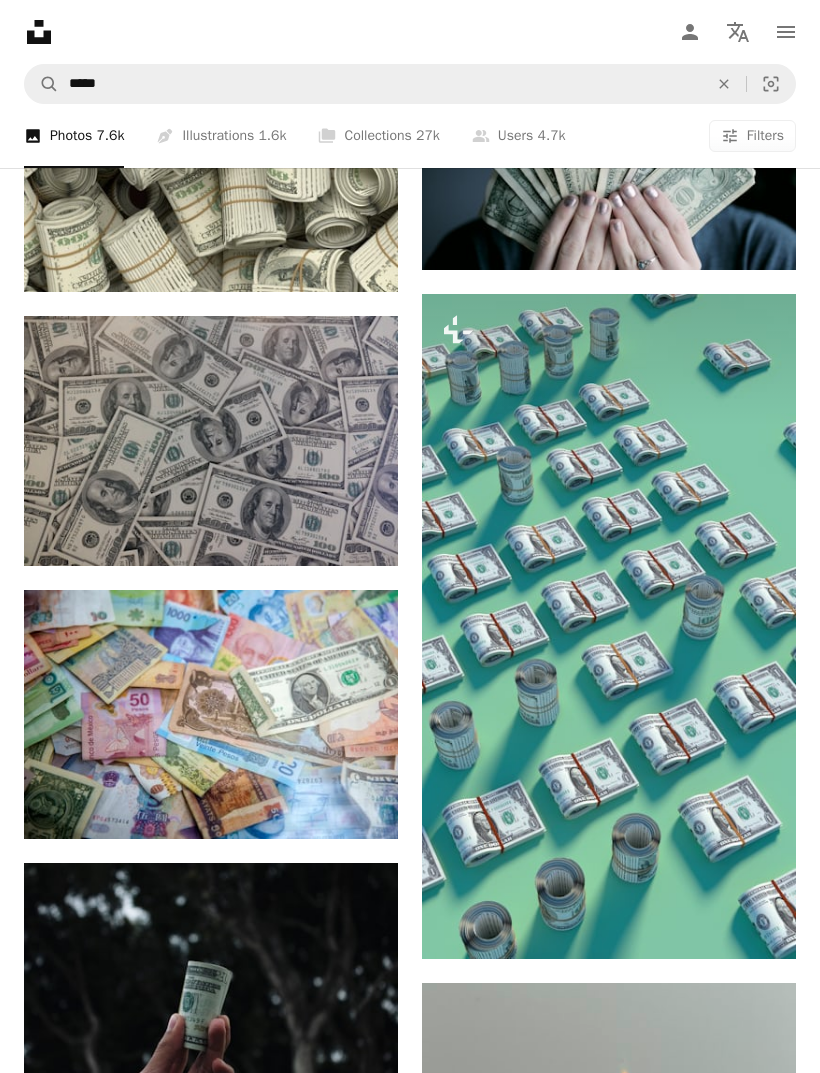 scroll, scrollTop: 4138, scrollLeft: 0, axis: vertical 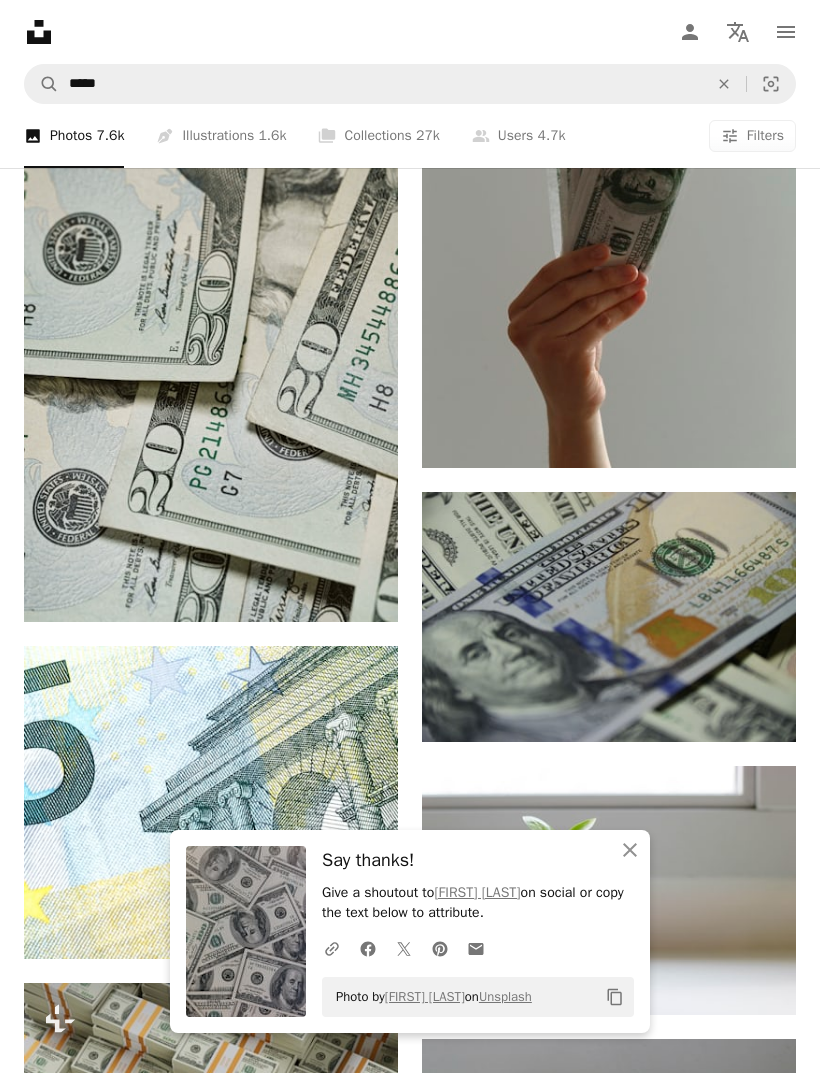 click on "A lock   Download" at bounding box center [327, 586] 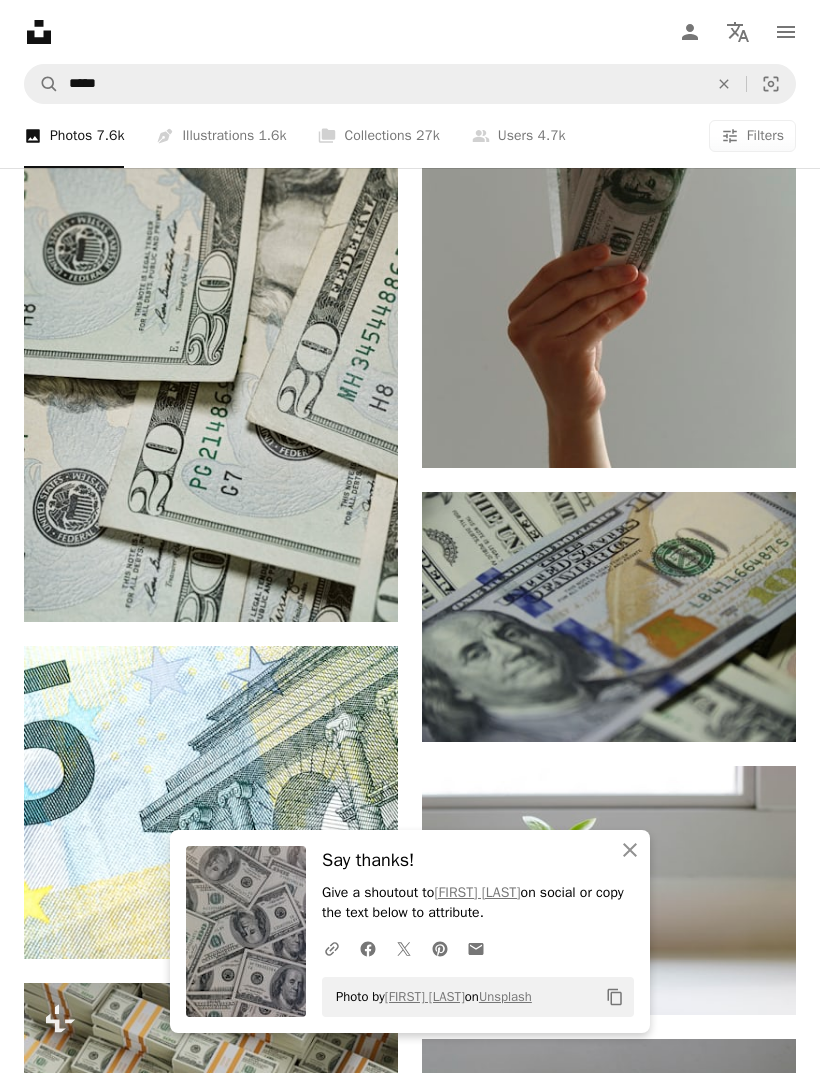 click on "Say thanks! Give a shoutout to  [FIRST] [LAST]  on social or copy the text below to attribute. A URL sharing icon (chains) Facebook icon X (formerly Twitter) icon Pinterest icon An envelope Photo by  [FIRST] [LAST]  on  Unsplash
Copy content Premium, ready to use images. Get unlimited access. A plus sign Members-only content added monthly A plus sign Unlimited royalty-free downloads A plus sign Illustrations  New A plus sign Enhanced legal protections yearly 66%  off monthly $12   $4 USD per month * Get  Unsplash+ * When paid annually, billed upfront  $48 Taxes where applicable. Renews automatically. Cancel anytime." at bounding box center [410, 6149] 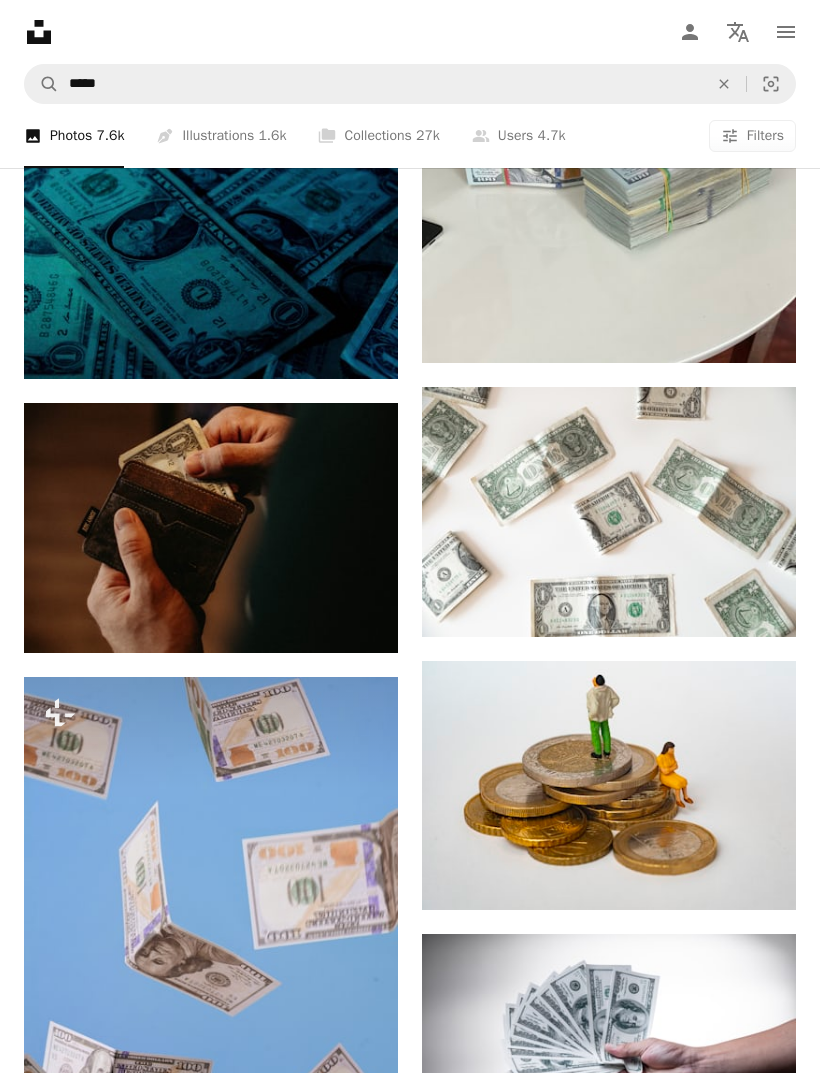 scroll, scrollTop: 8863, scrollLeft: 0, axis: vertical 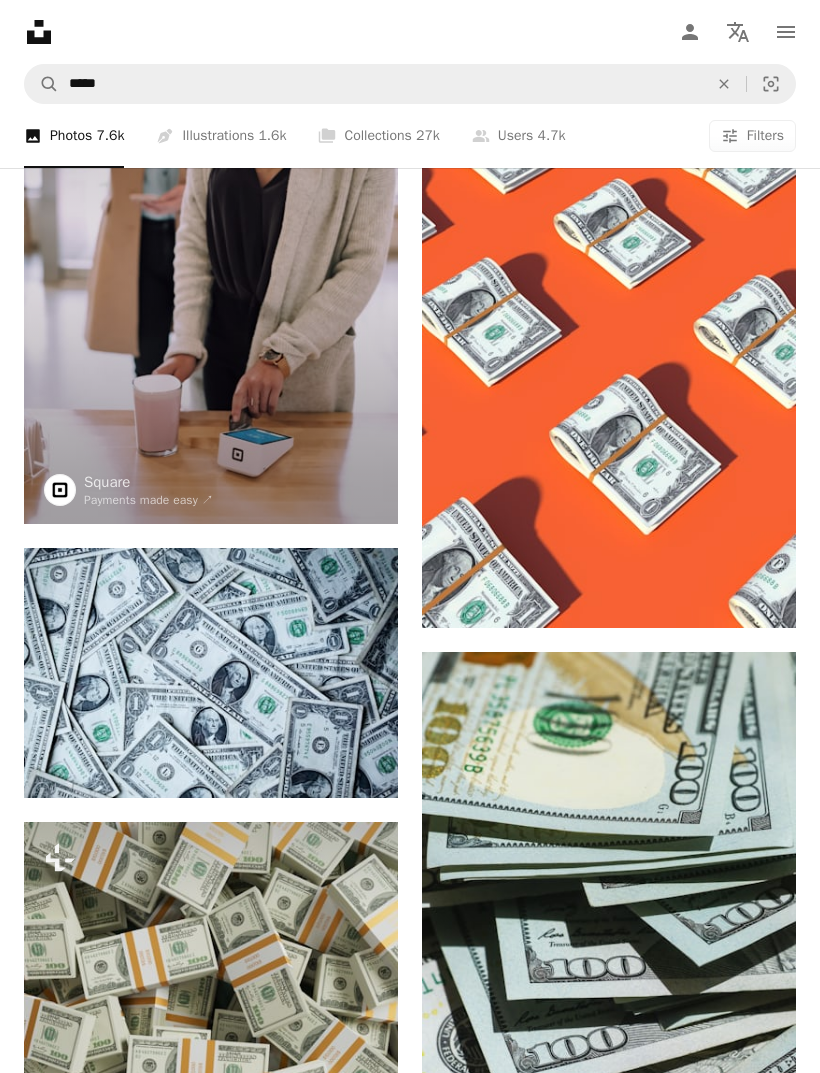 click on "Arrow pointing down" 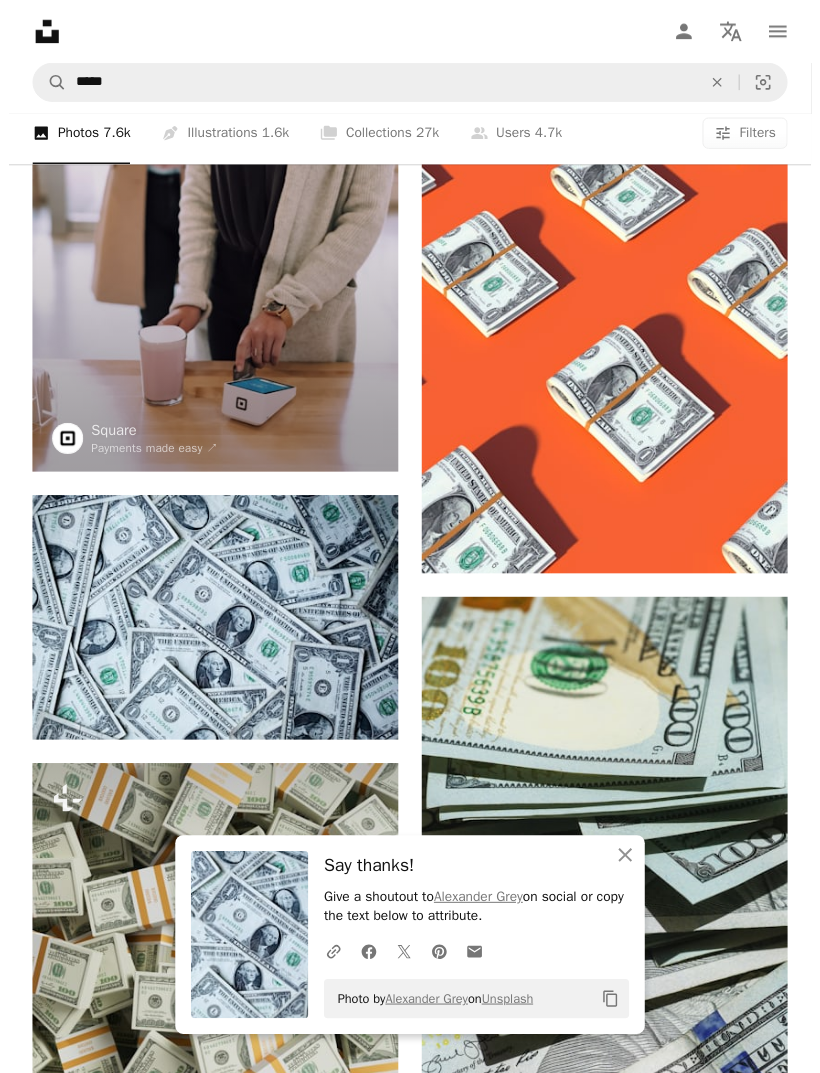 scroll, scrollTop: 429, scrollLeft: 0, axis: vertical 